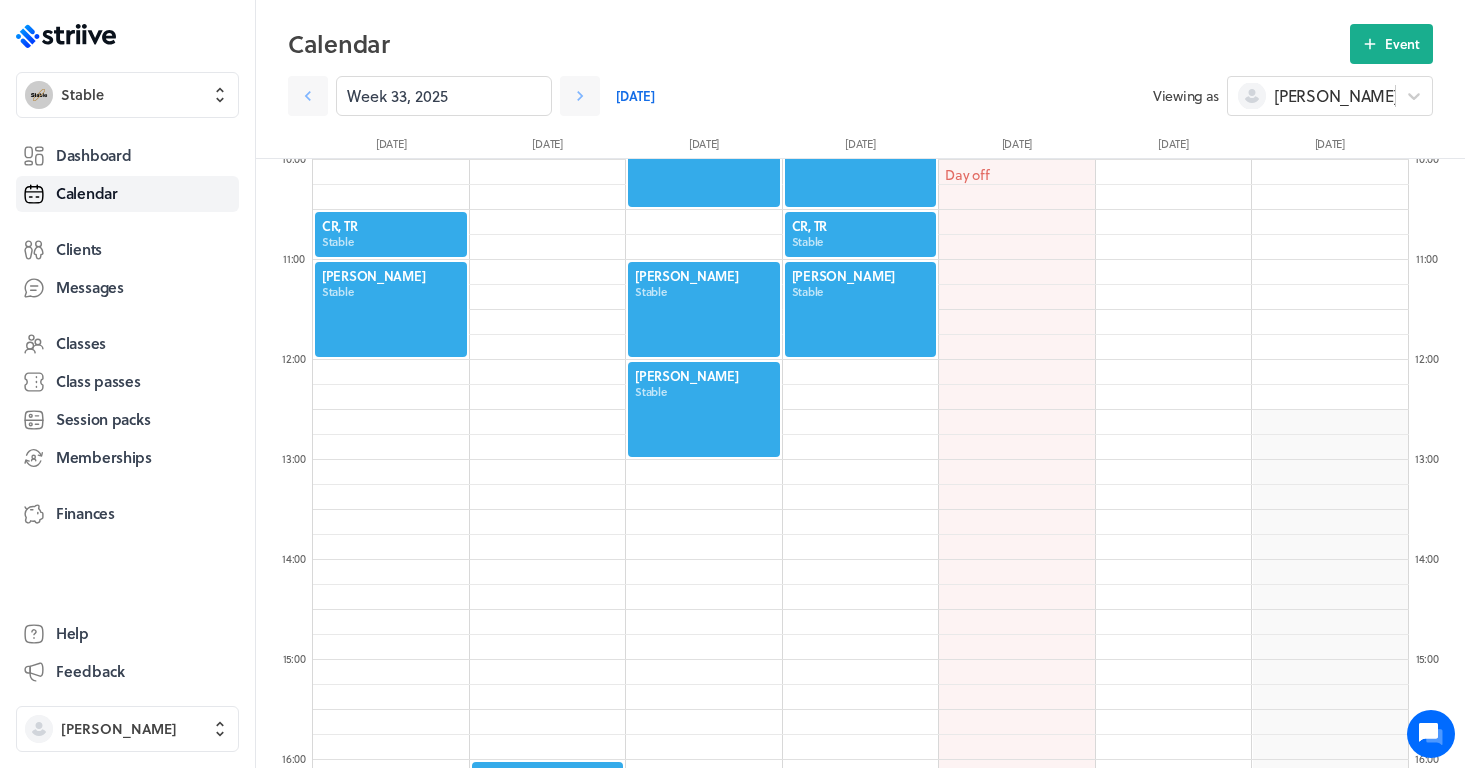 scroll, scrollTop: 999, scrollLeft: 0, axis: vertical 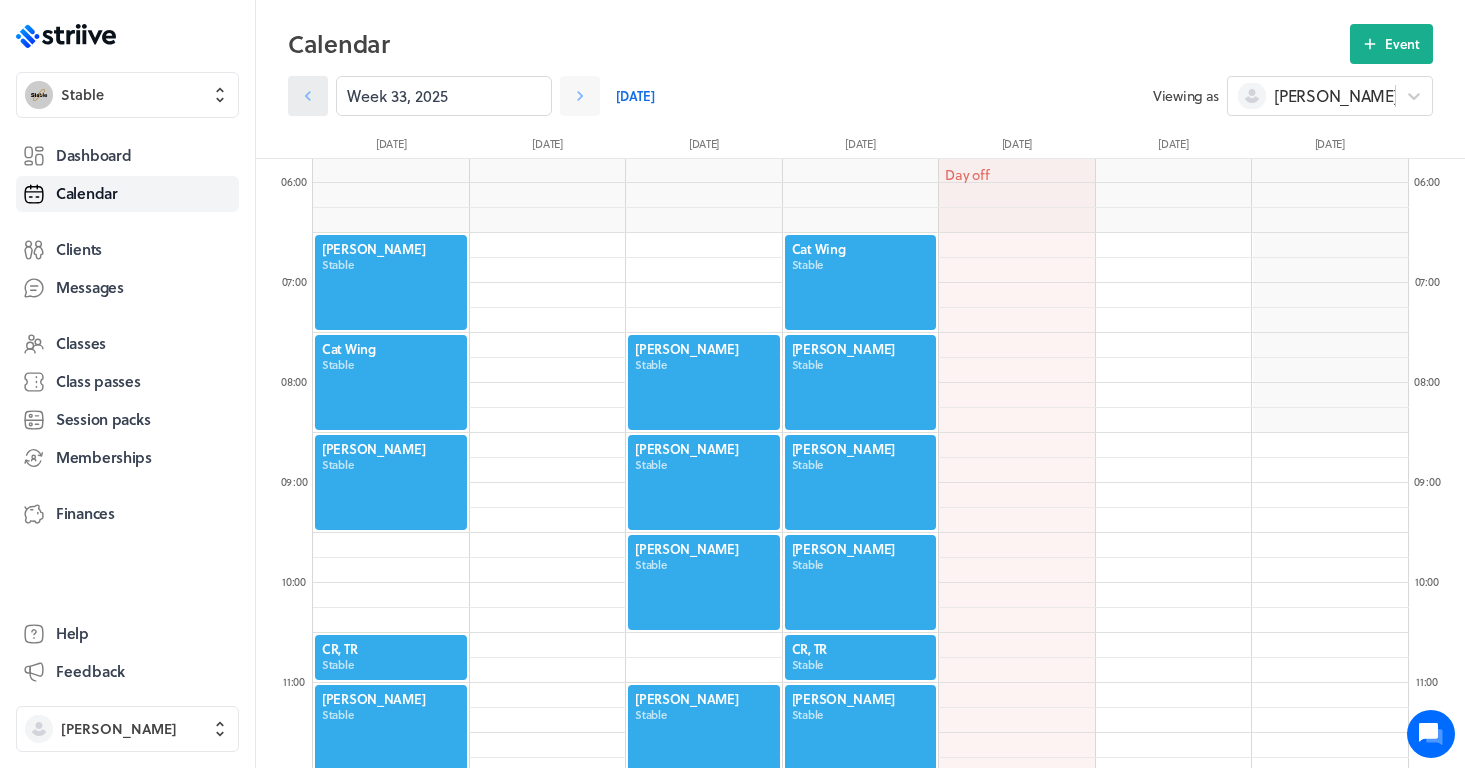 click 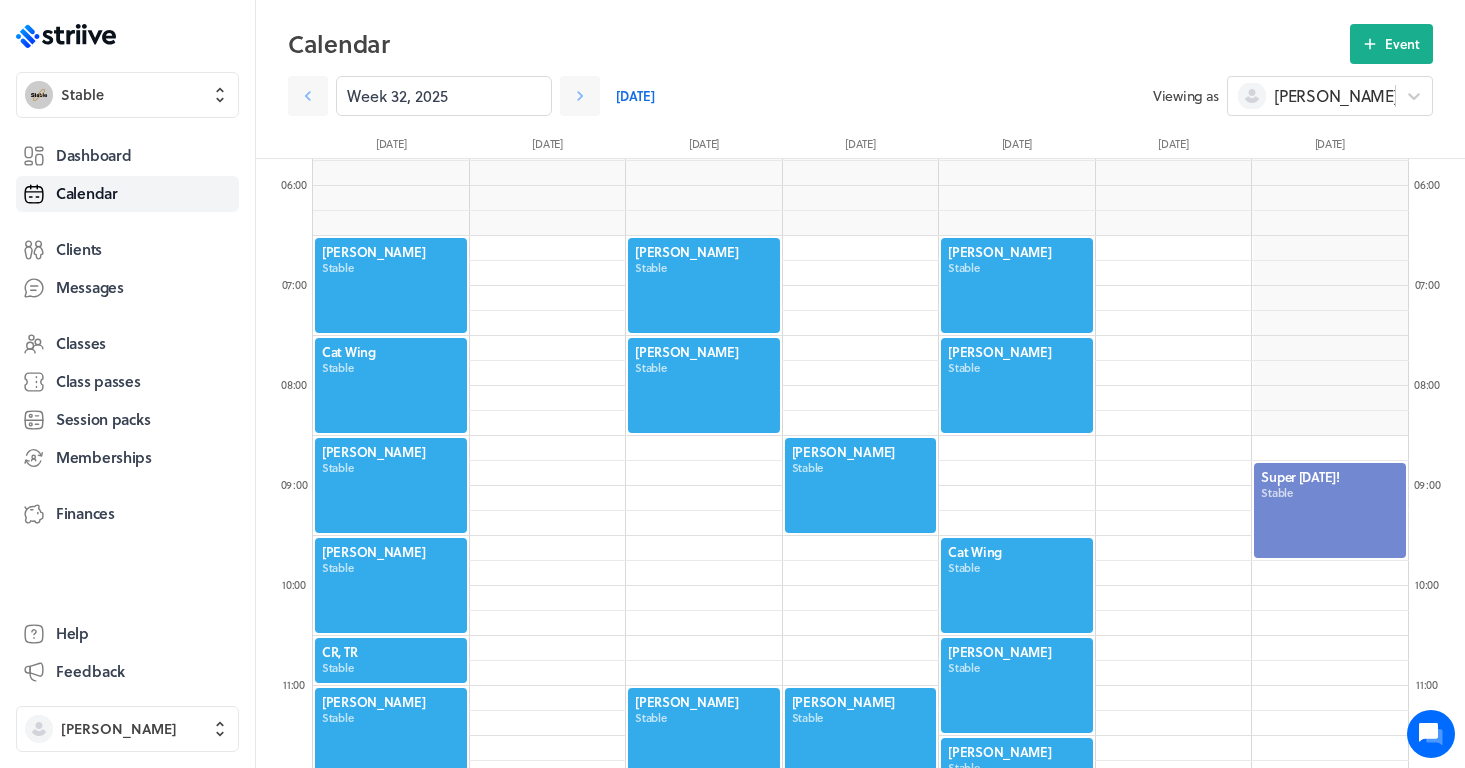 scroll, scrollTop: 572, scrollLeft: 0, axis: vertical 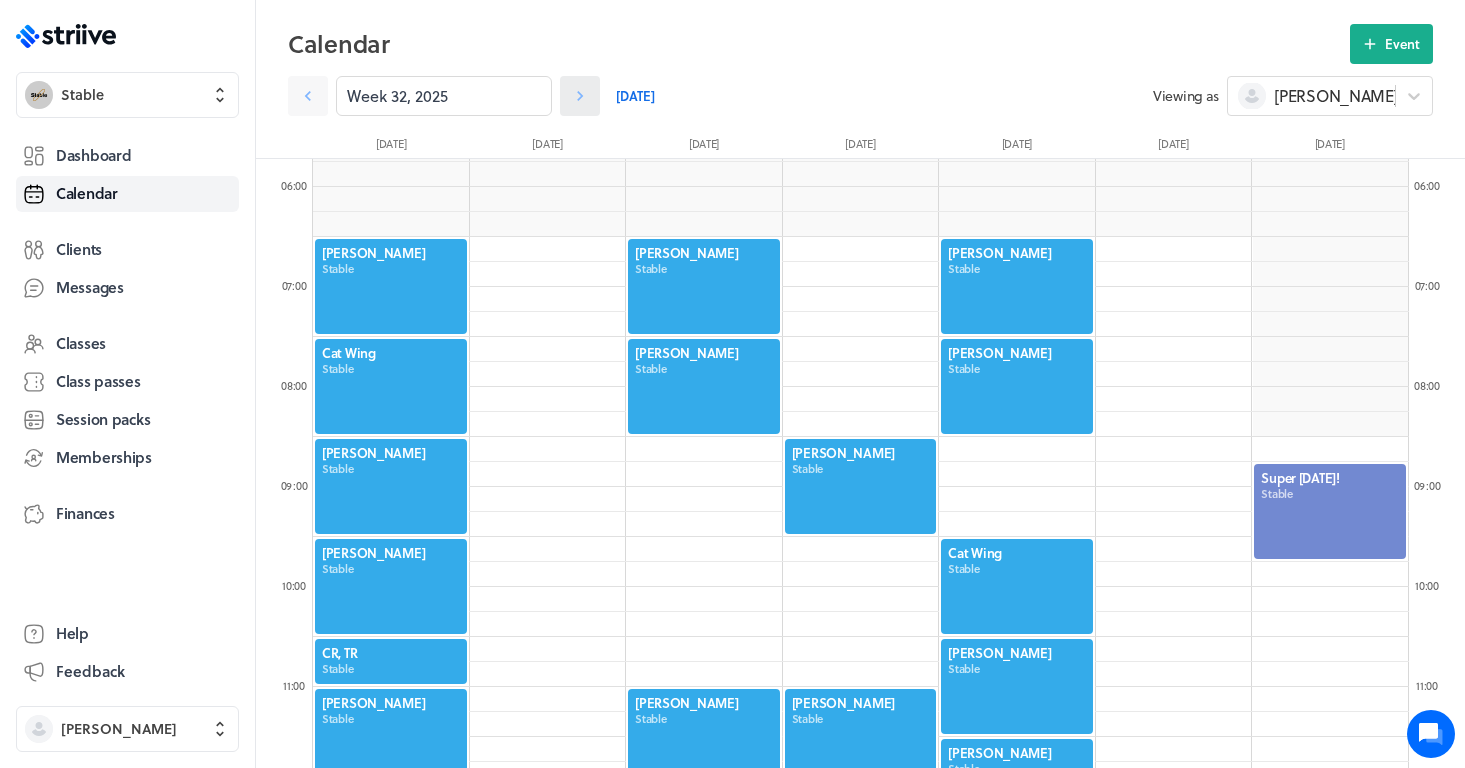 click at bounding box center (580, 96) 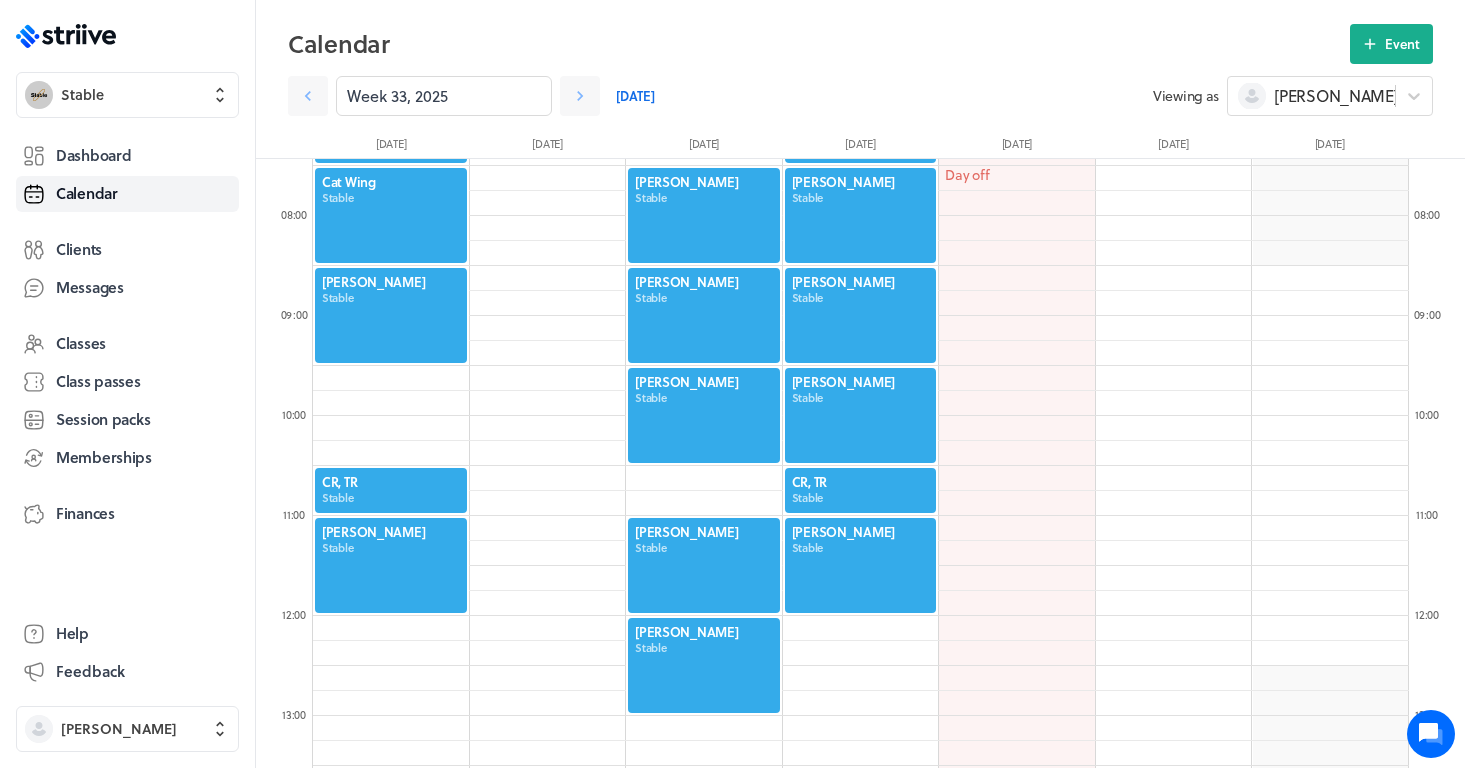 scroll, scrollTop: 747, scrollLeft: 0, axis: vertical 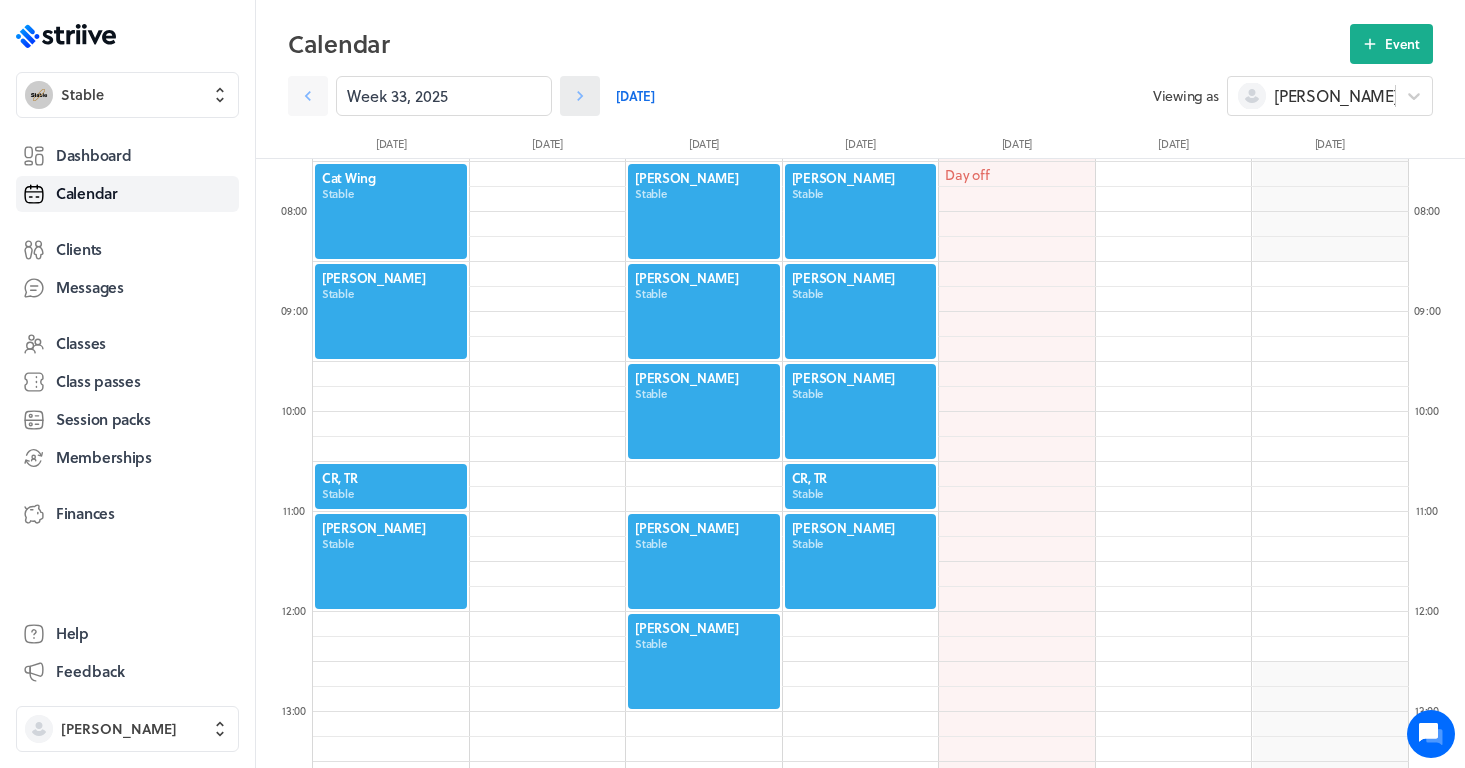 click 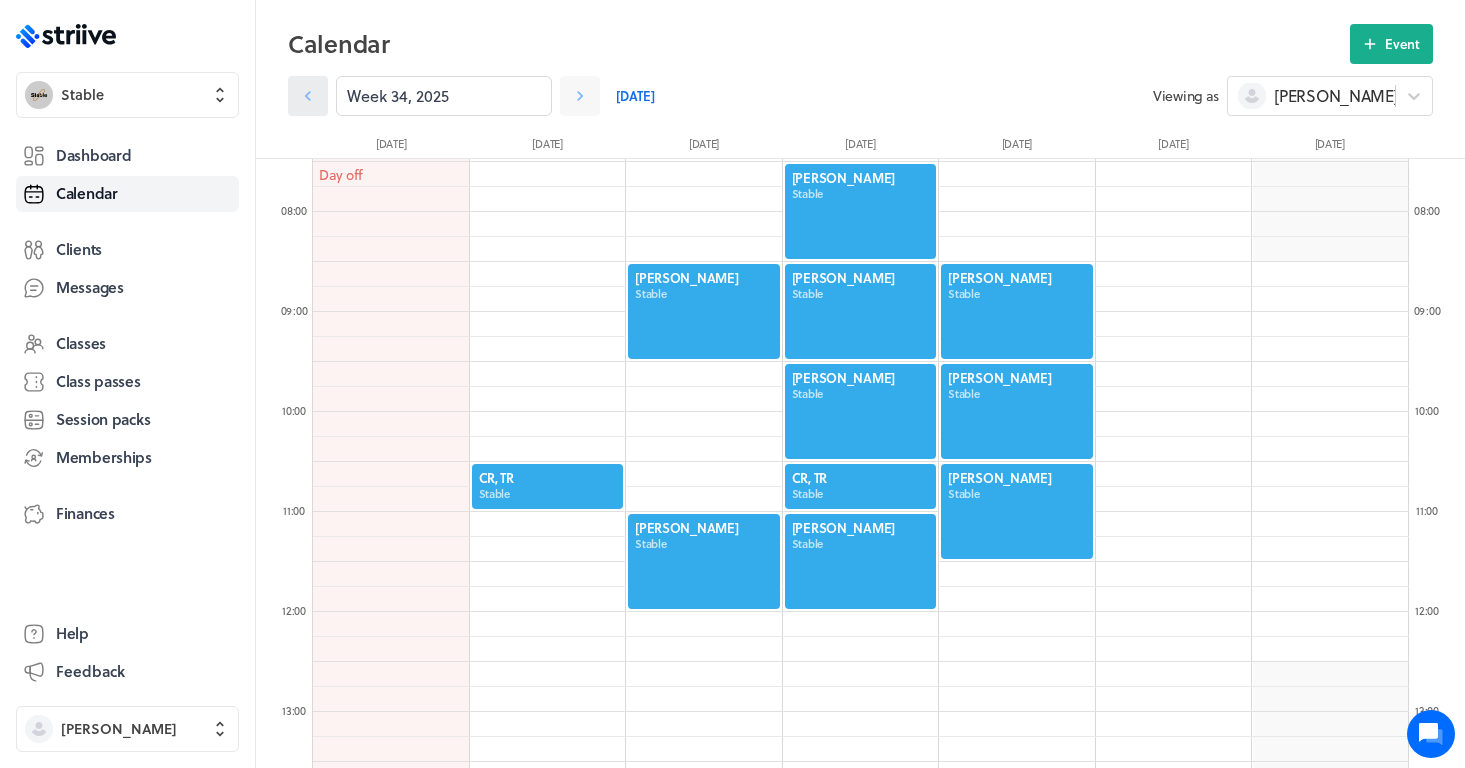 click 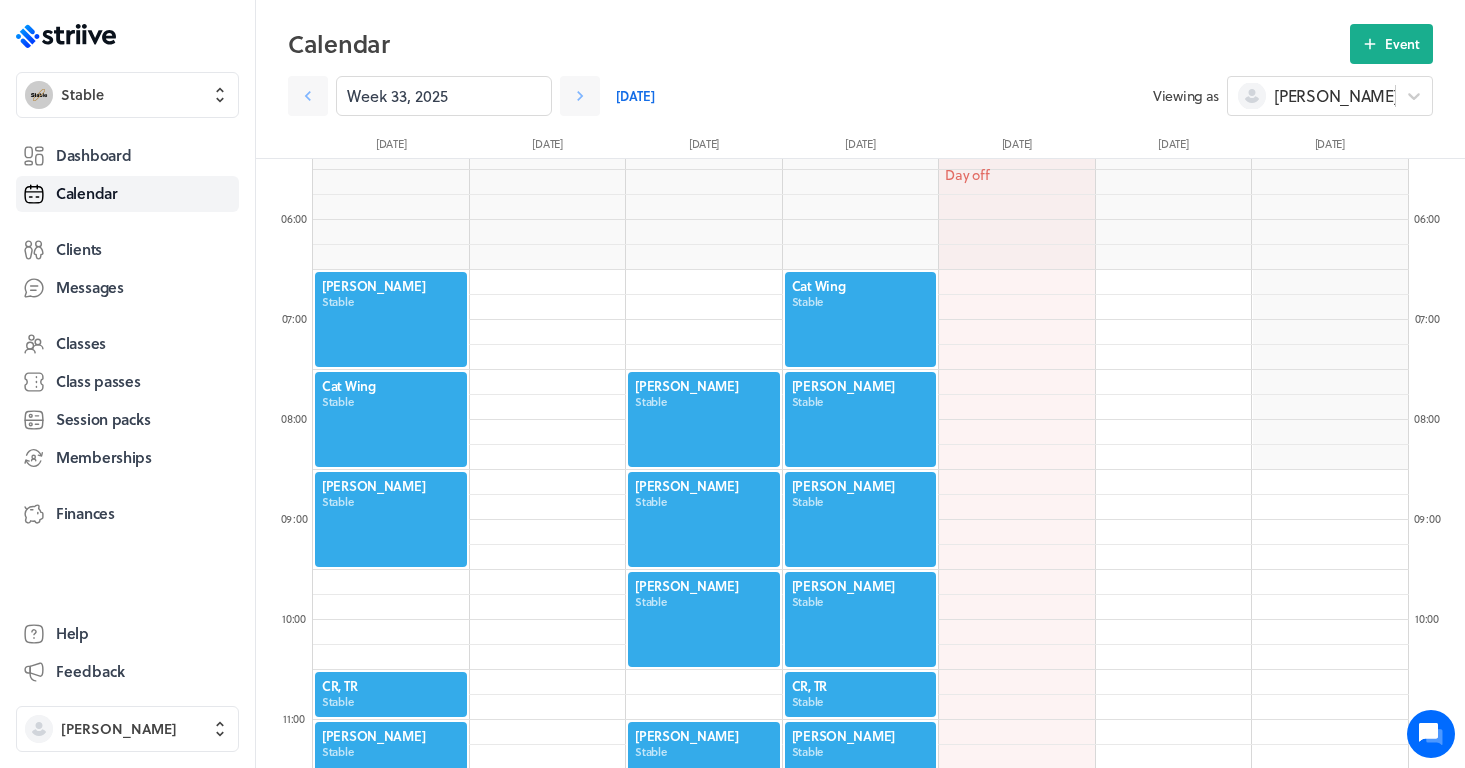 scroll, scrollTop: 539, scrollLeft: 0, axis: vertical 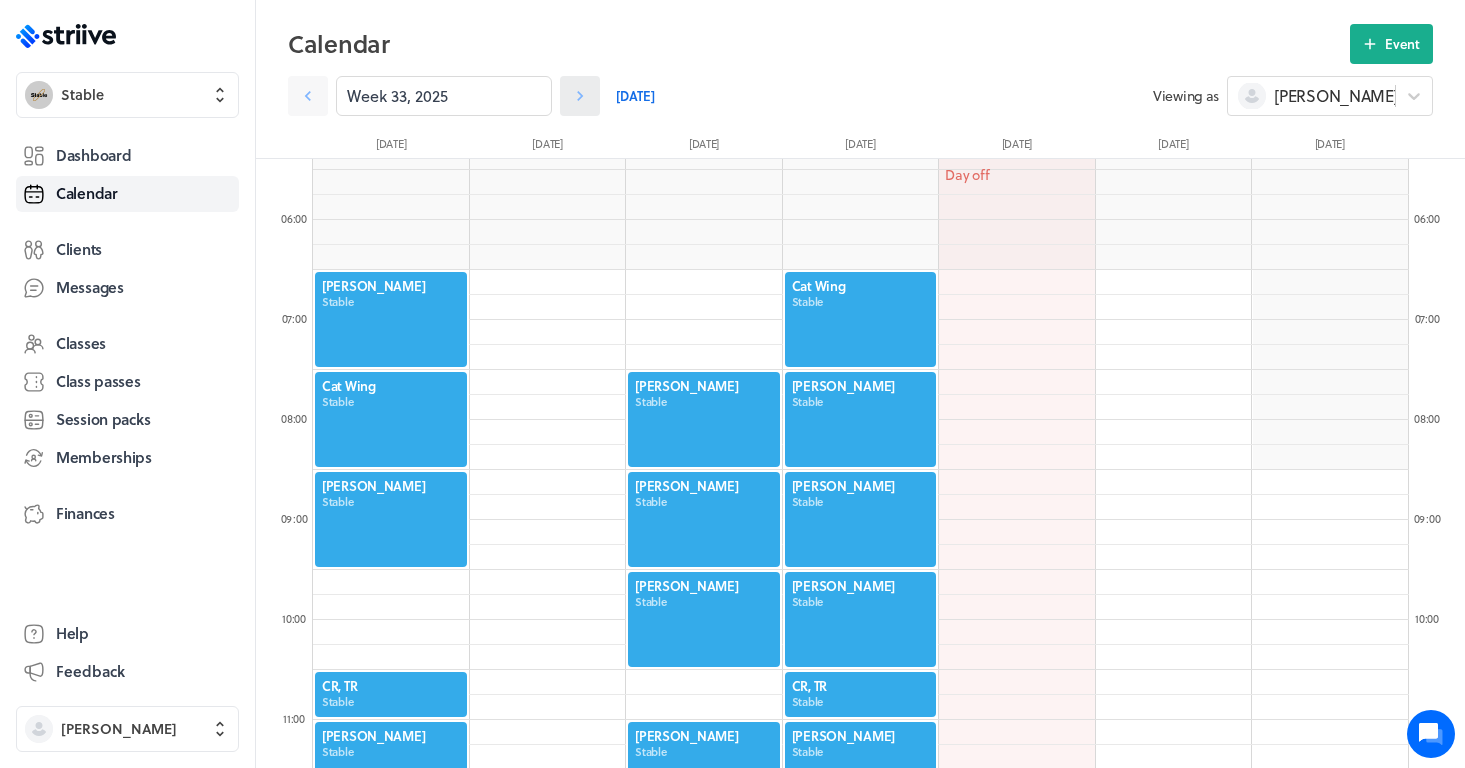 click 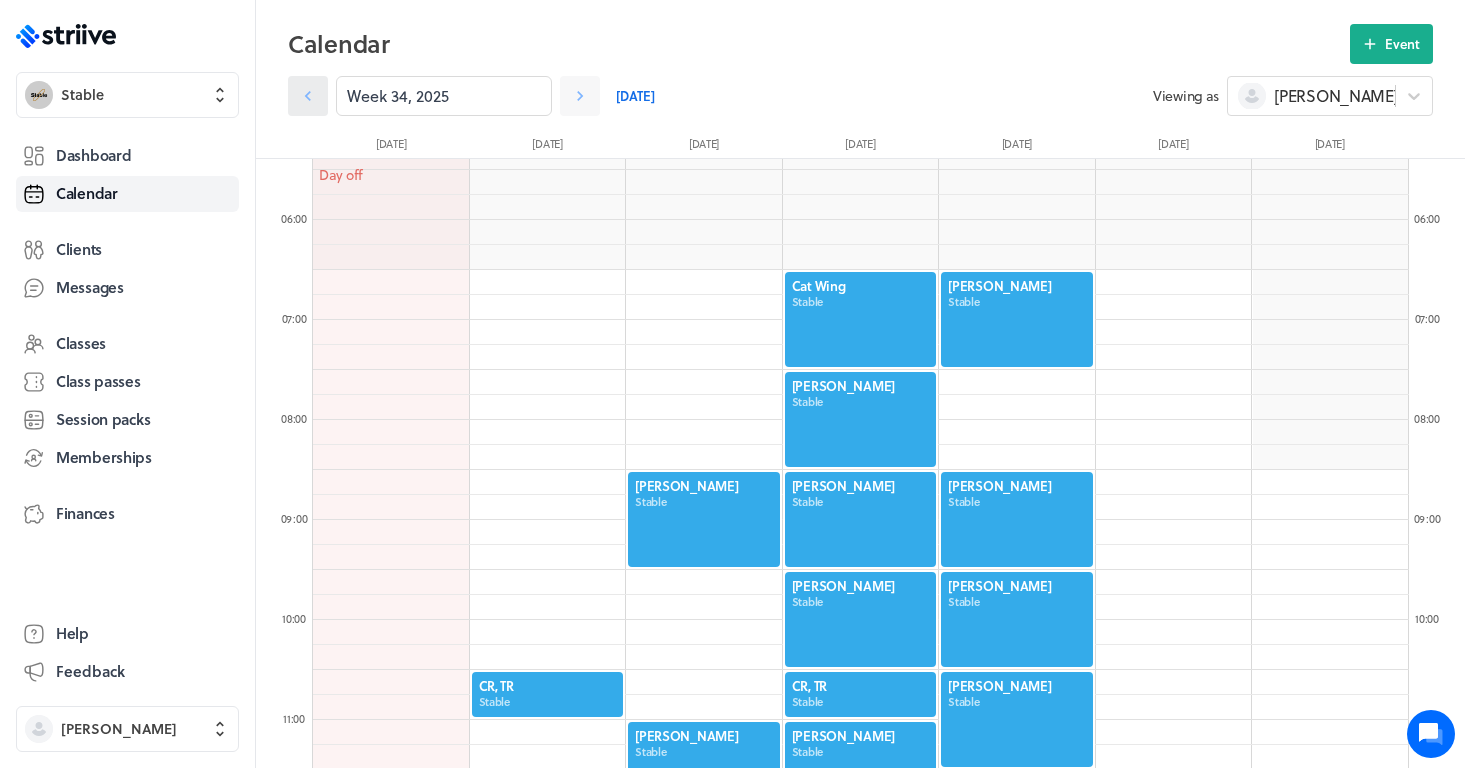 click at bounding box center [308, 96] 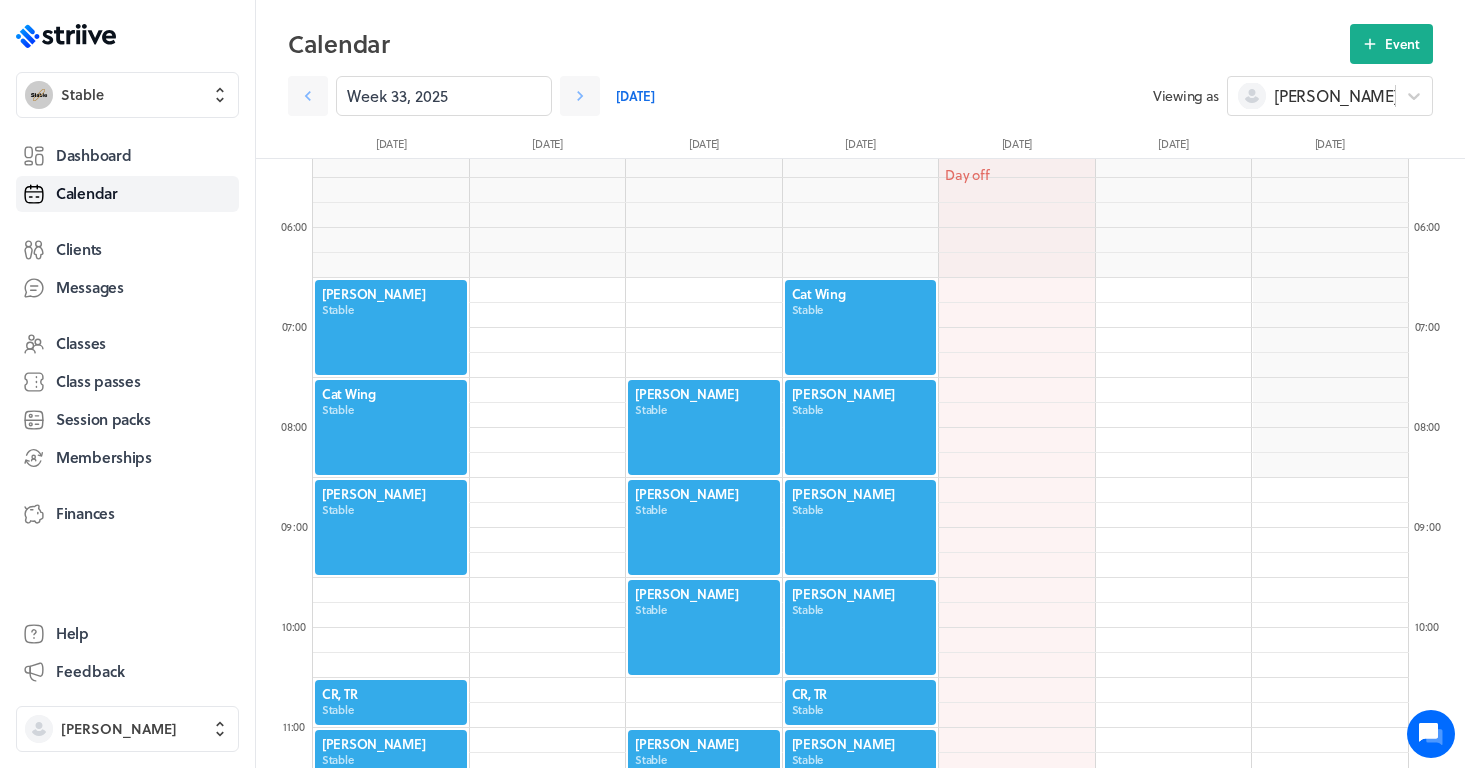 scroll, scrollTop: 472, scrollLeft: 0, axis: vertical 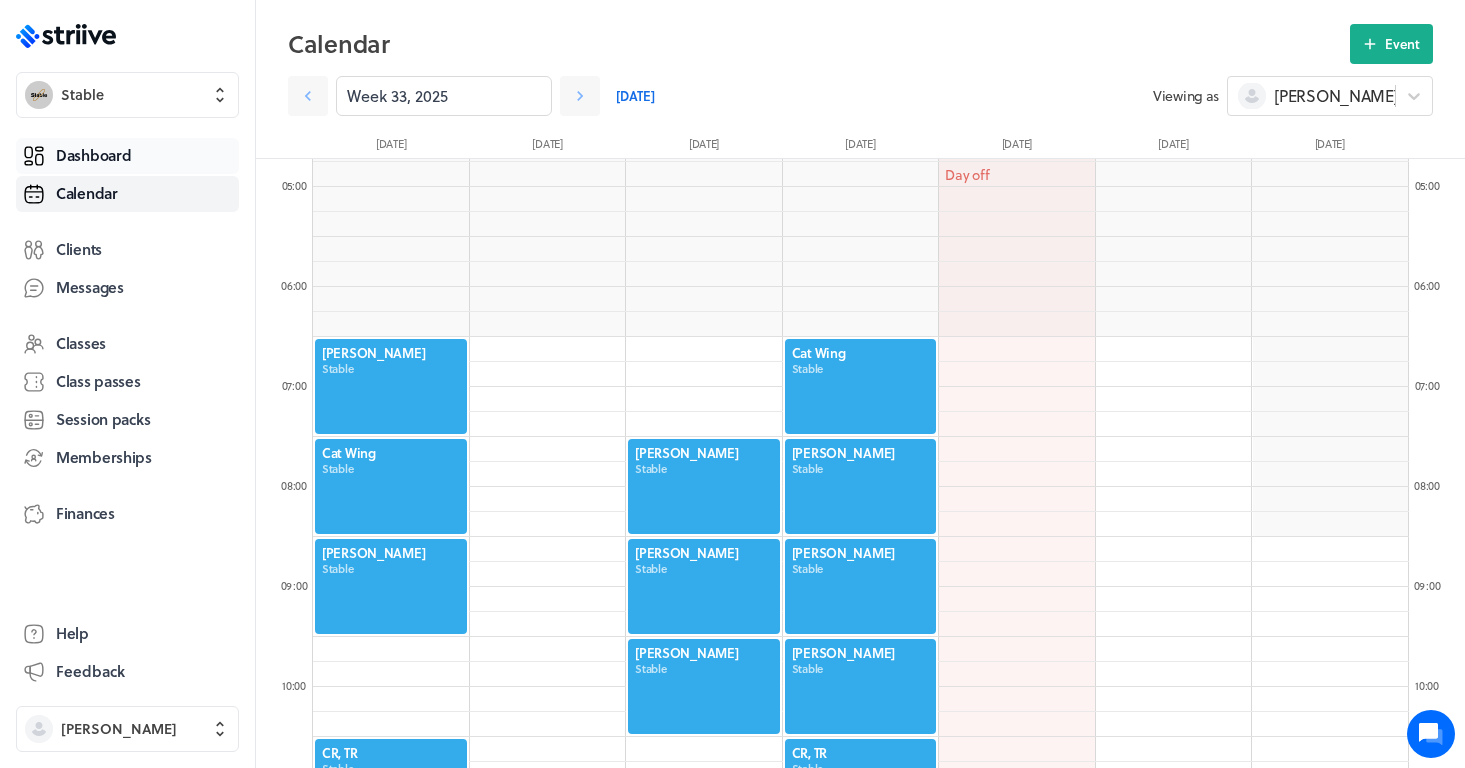 click on "Dashboard" at bounding box center (93, 155) 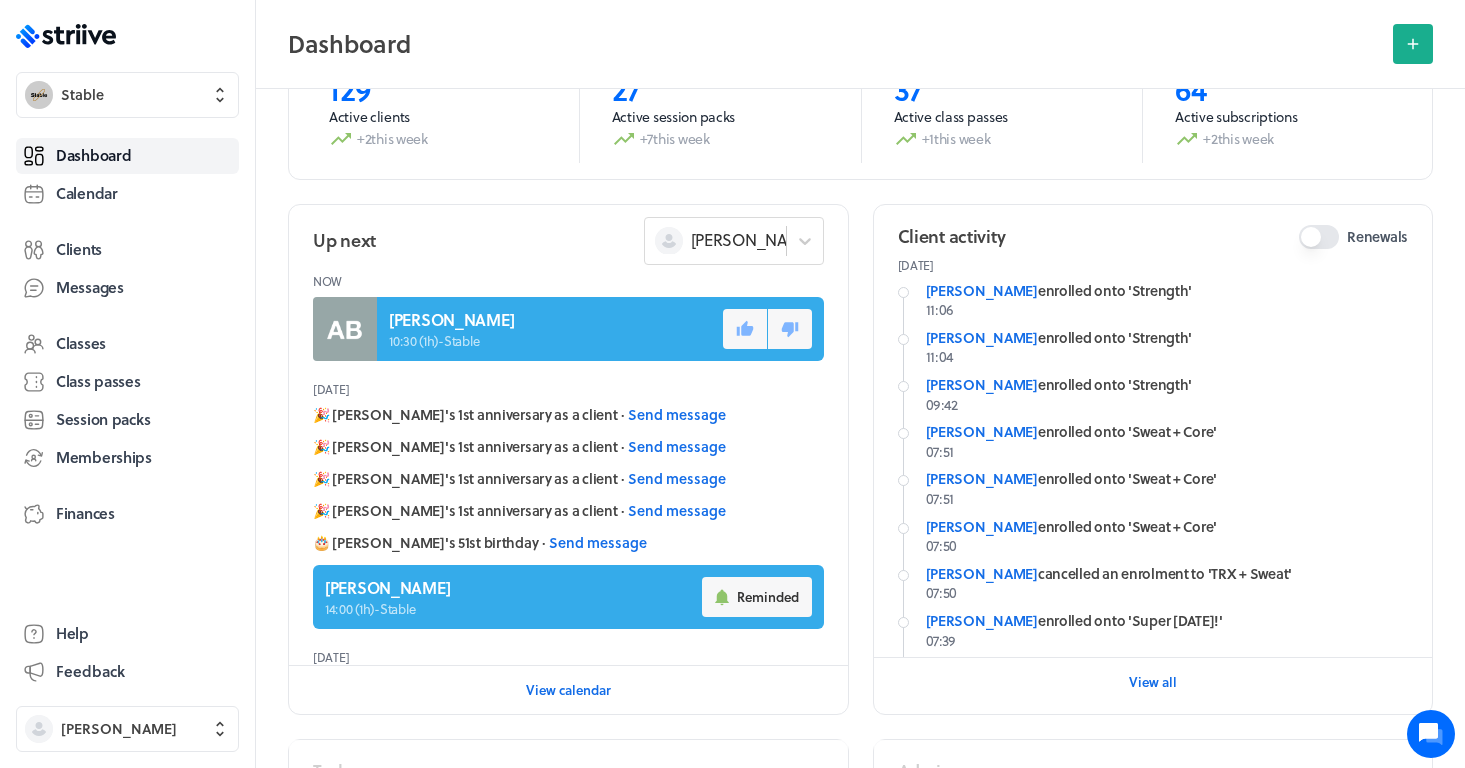 scroll, scrollTop: 131, scrollLeft: 0, axis: vertical 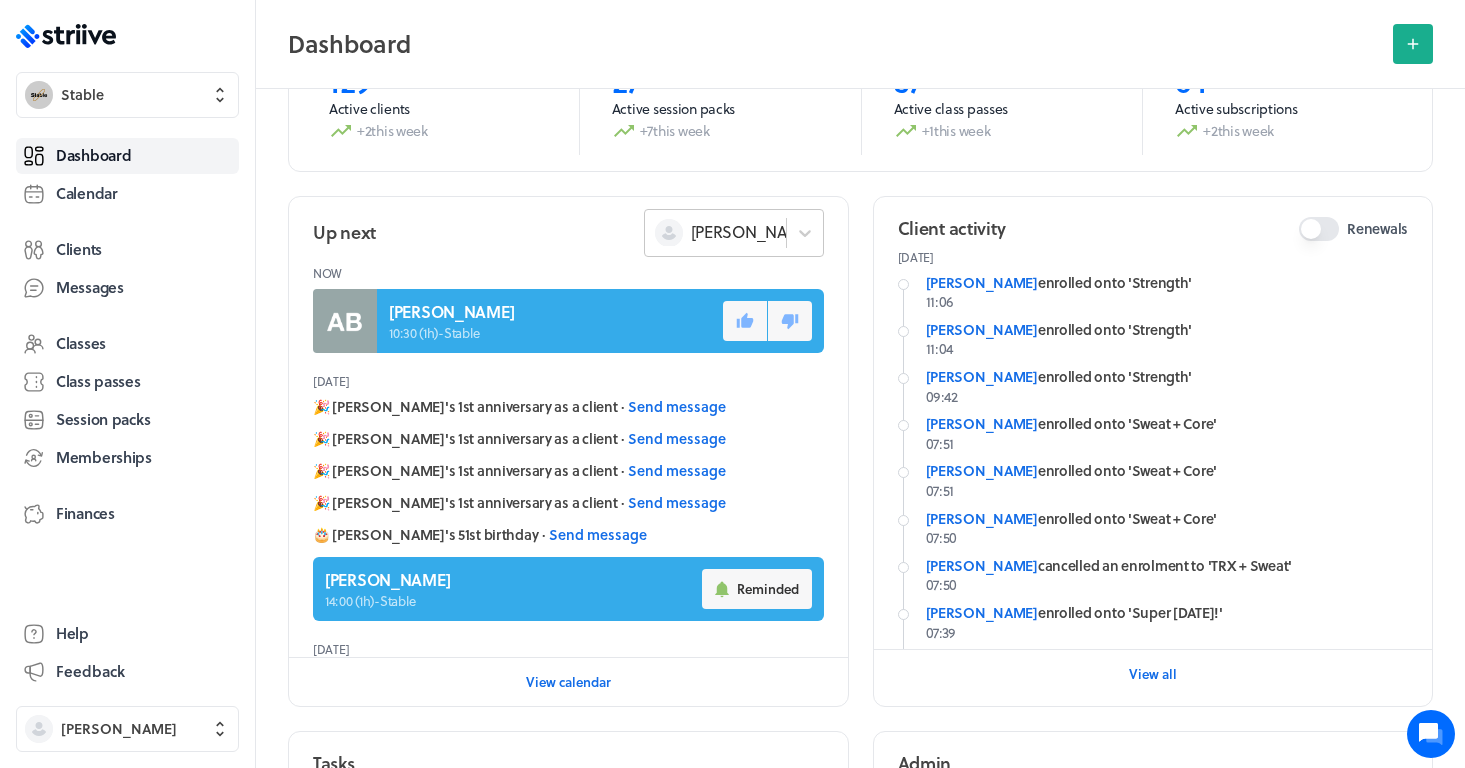 click on "[PERSON_NAME]" at bounding box center (715, 232) 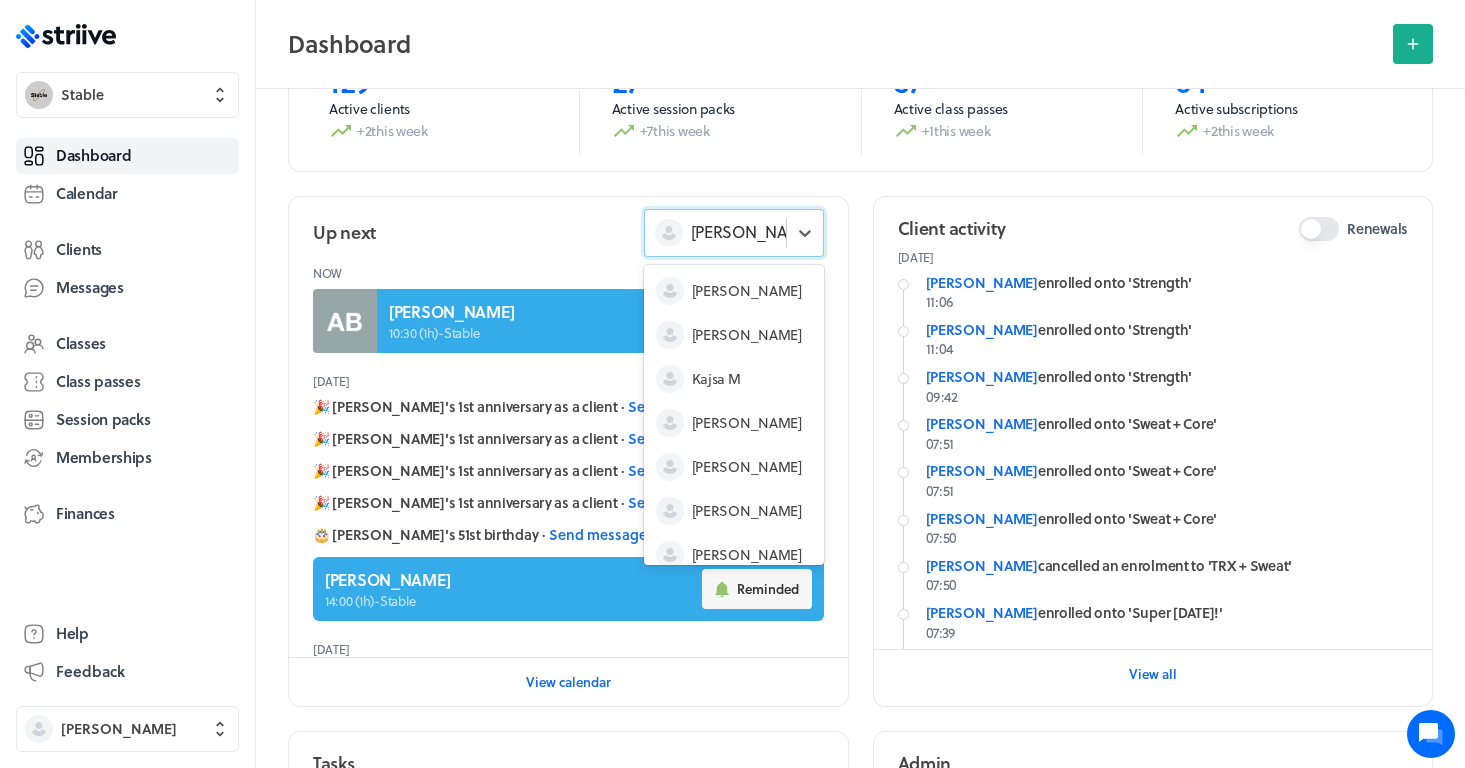 scroll, scrollTop: 60, scrollLeft: 0, axis: vertical 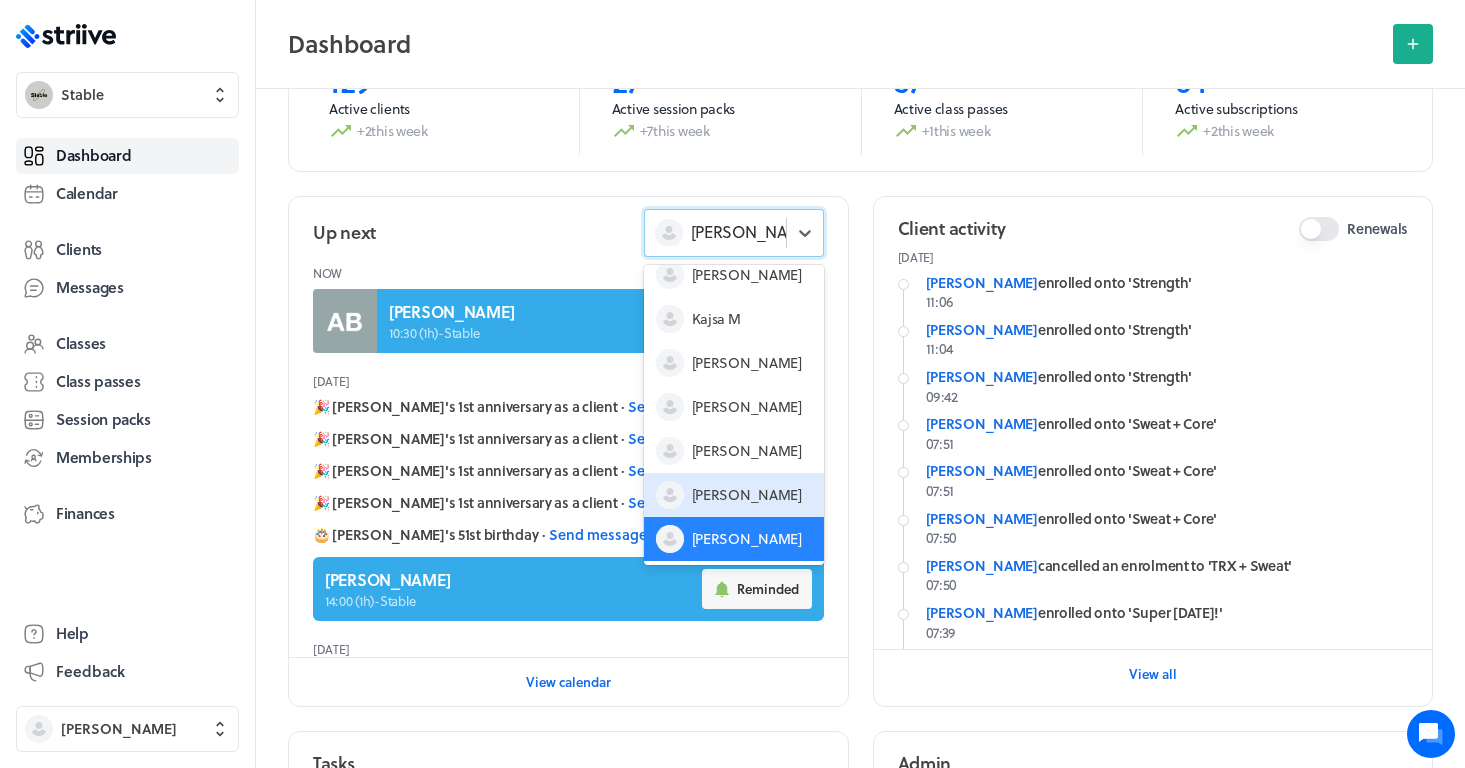 click on "[PERSON_NAME]" at bounding box center (734, 495) 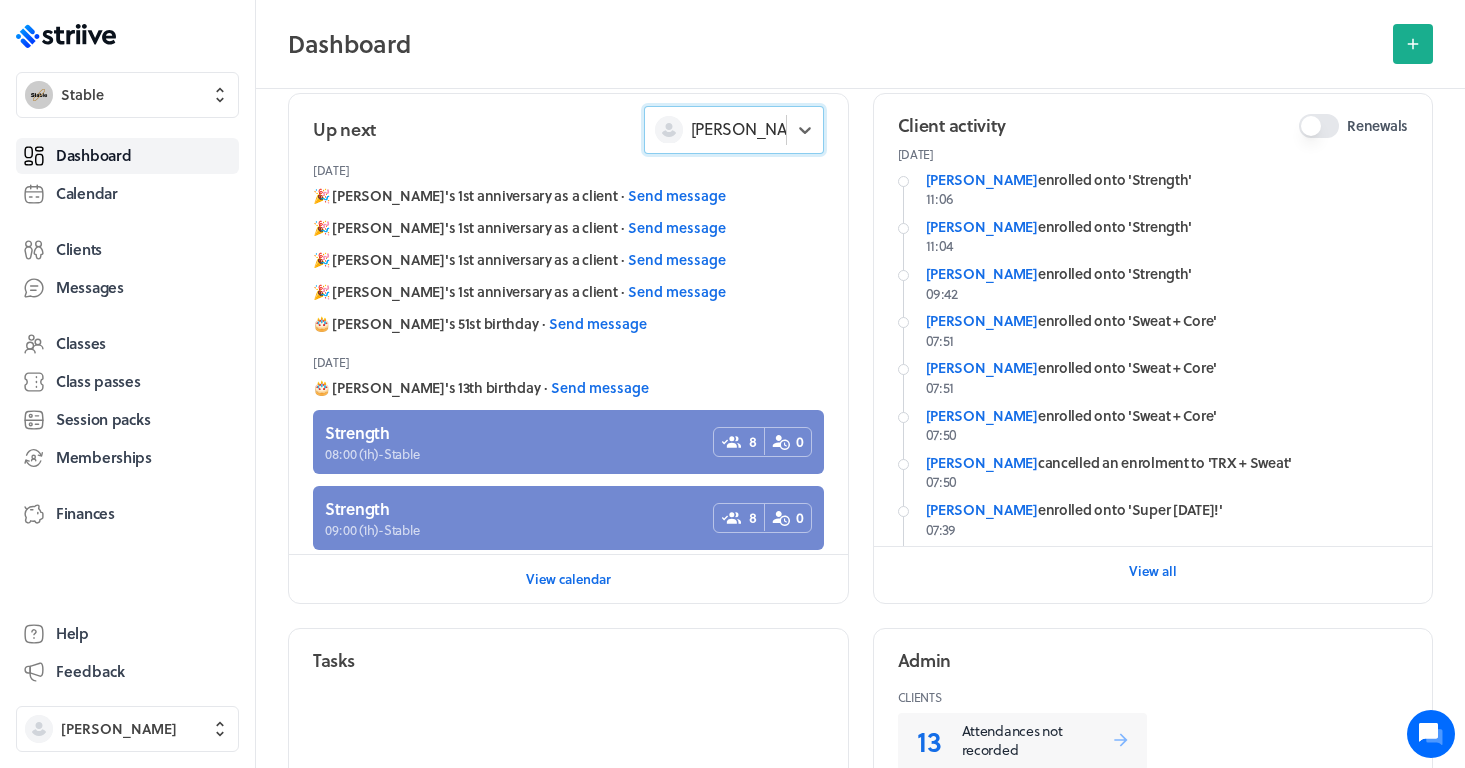 scroll, scrollTop: 244, scrollLeft: 0, axis: vertical 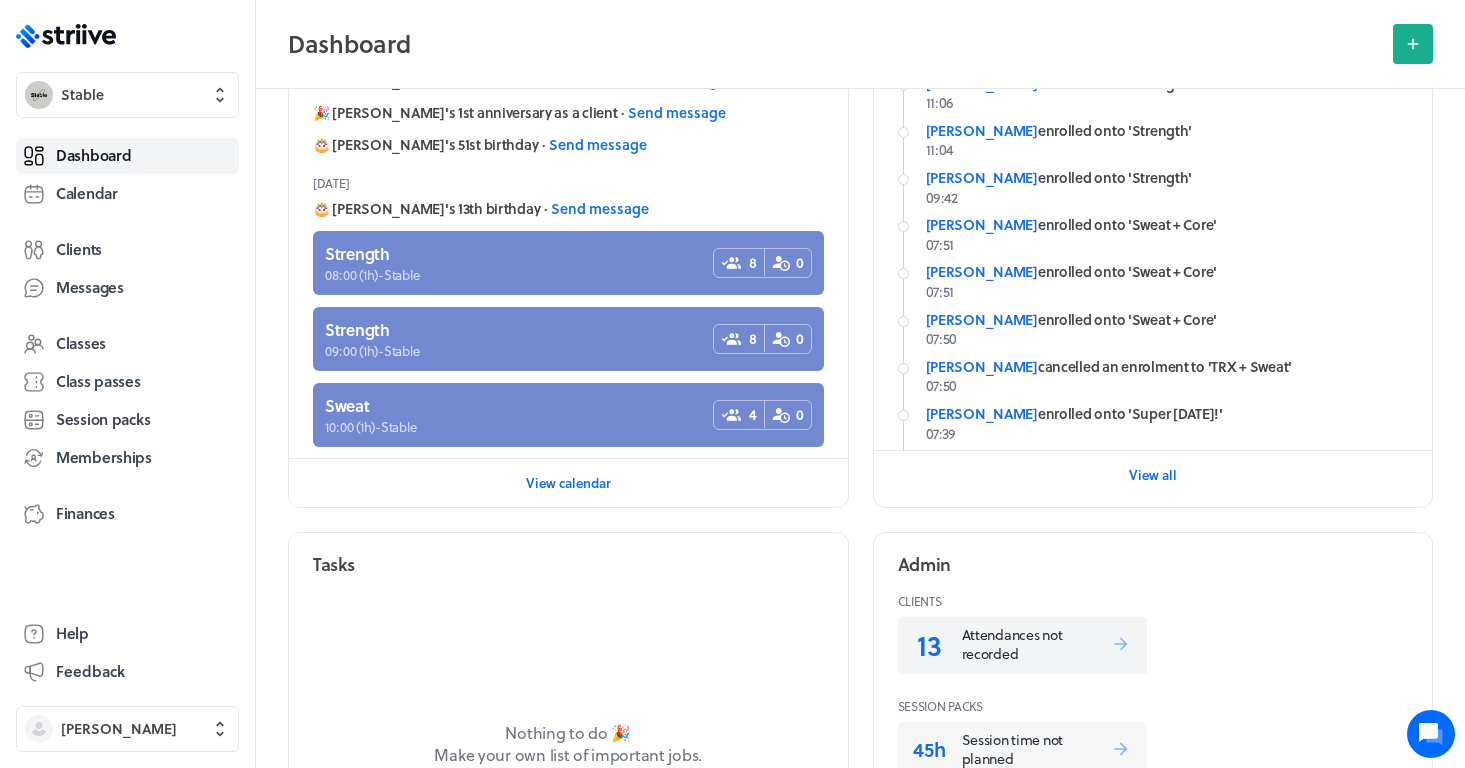 click on "Attendances not recorded" at bounding box center (1036, 644) 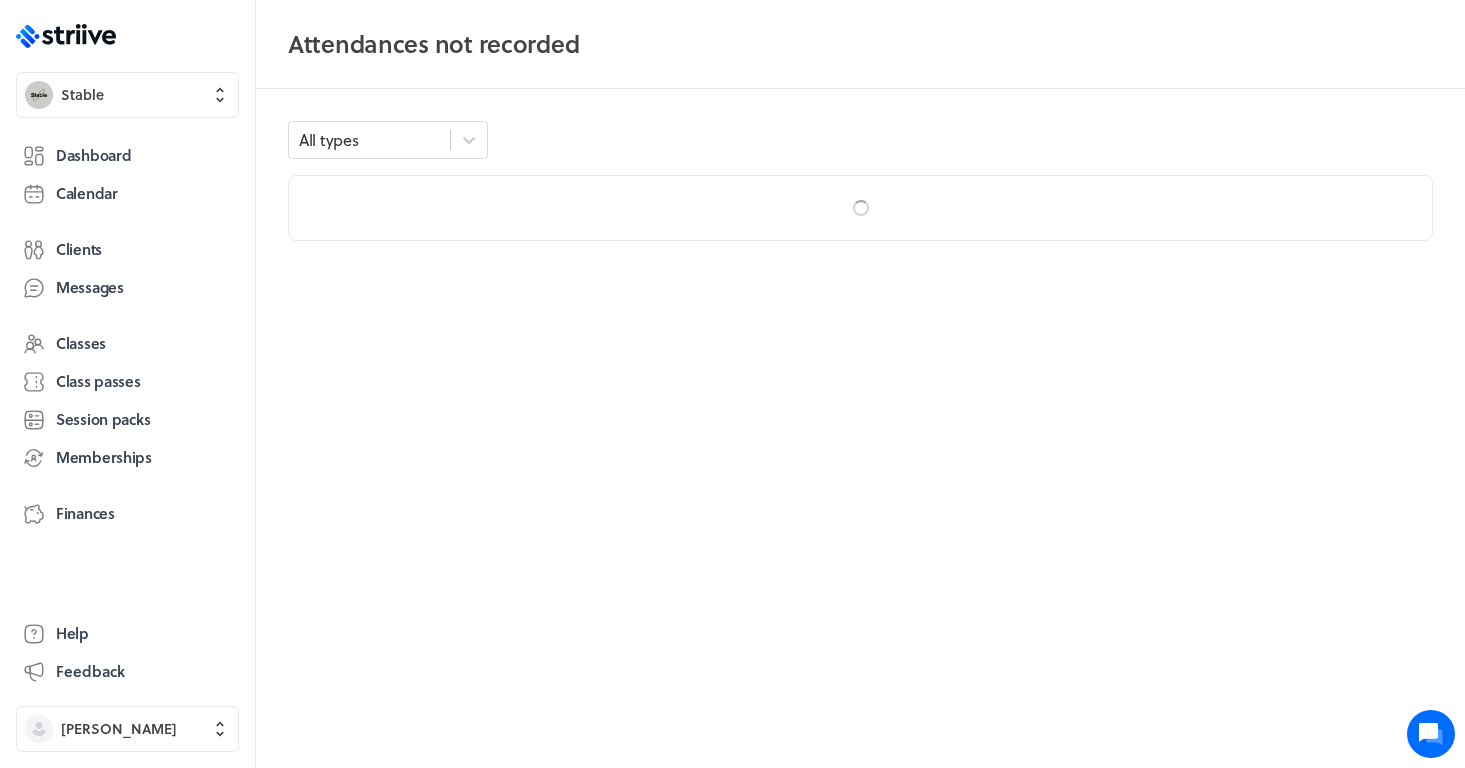 scroll, scrollTop: 0, scrollLeft: 0, axis: both 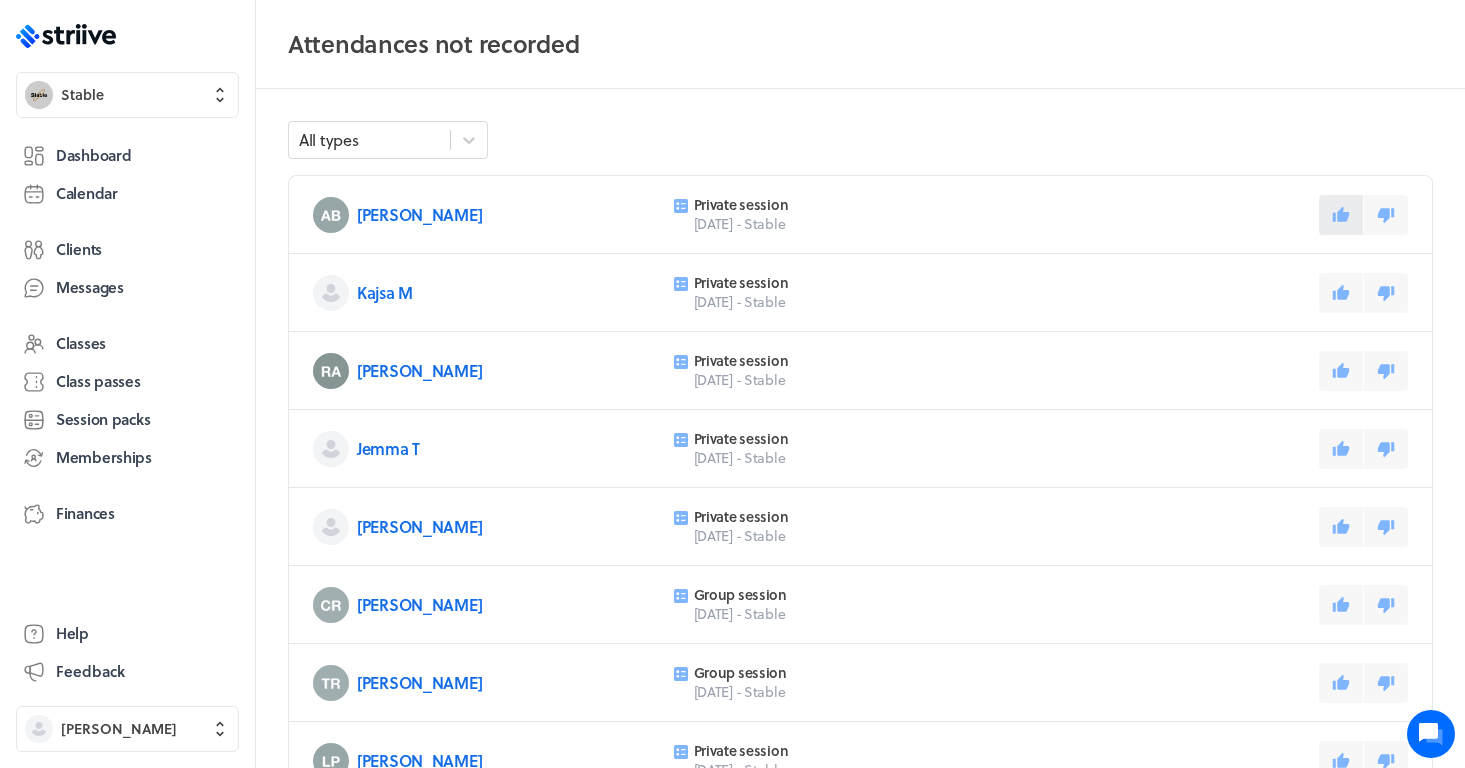 click 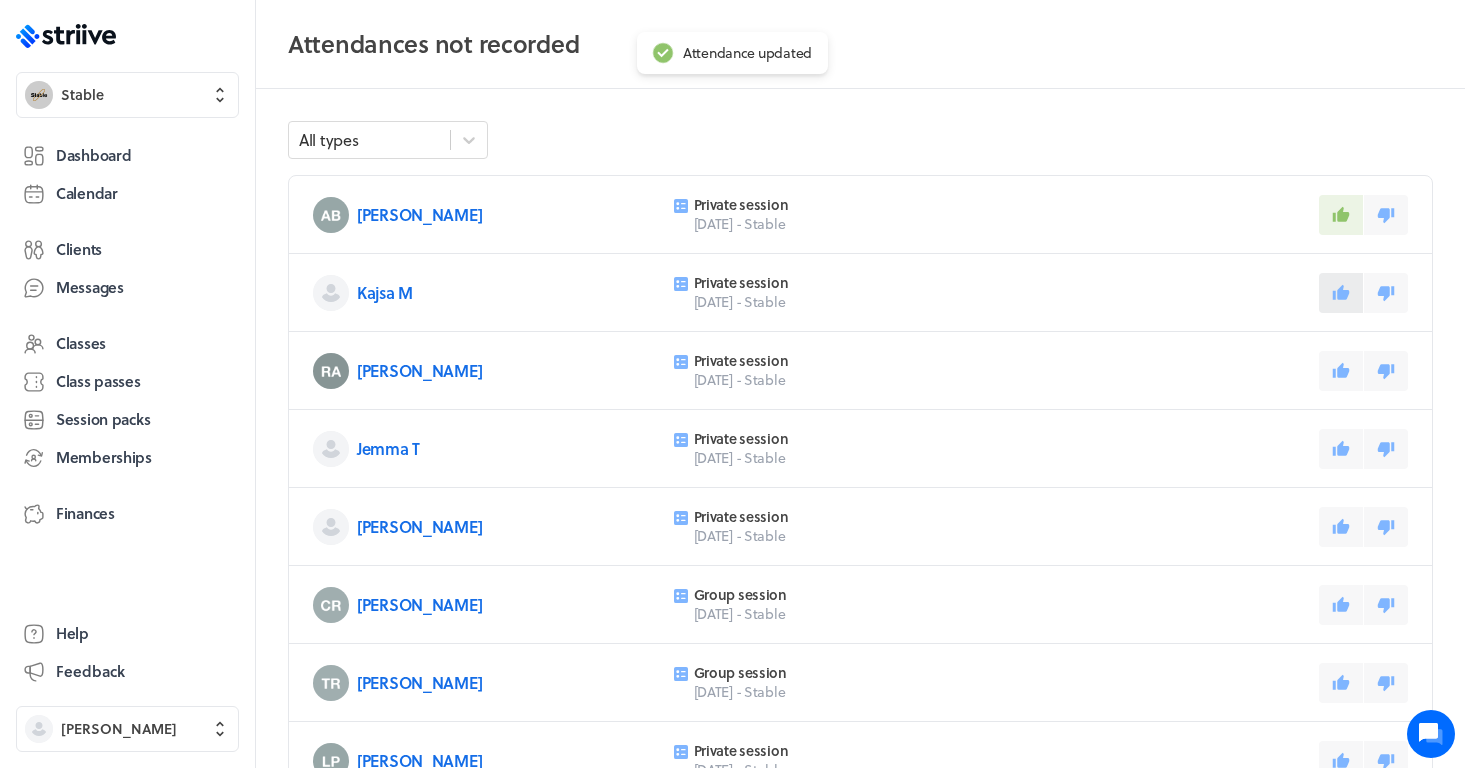click 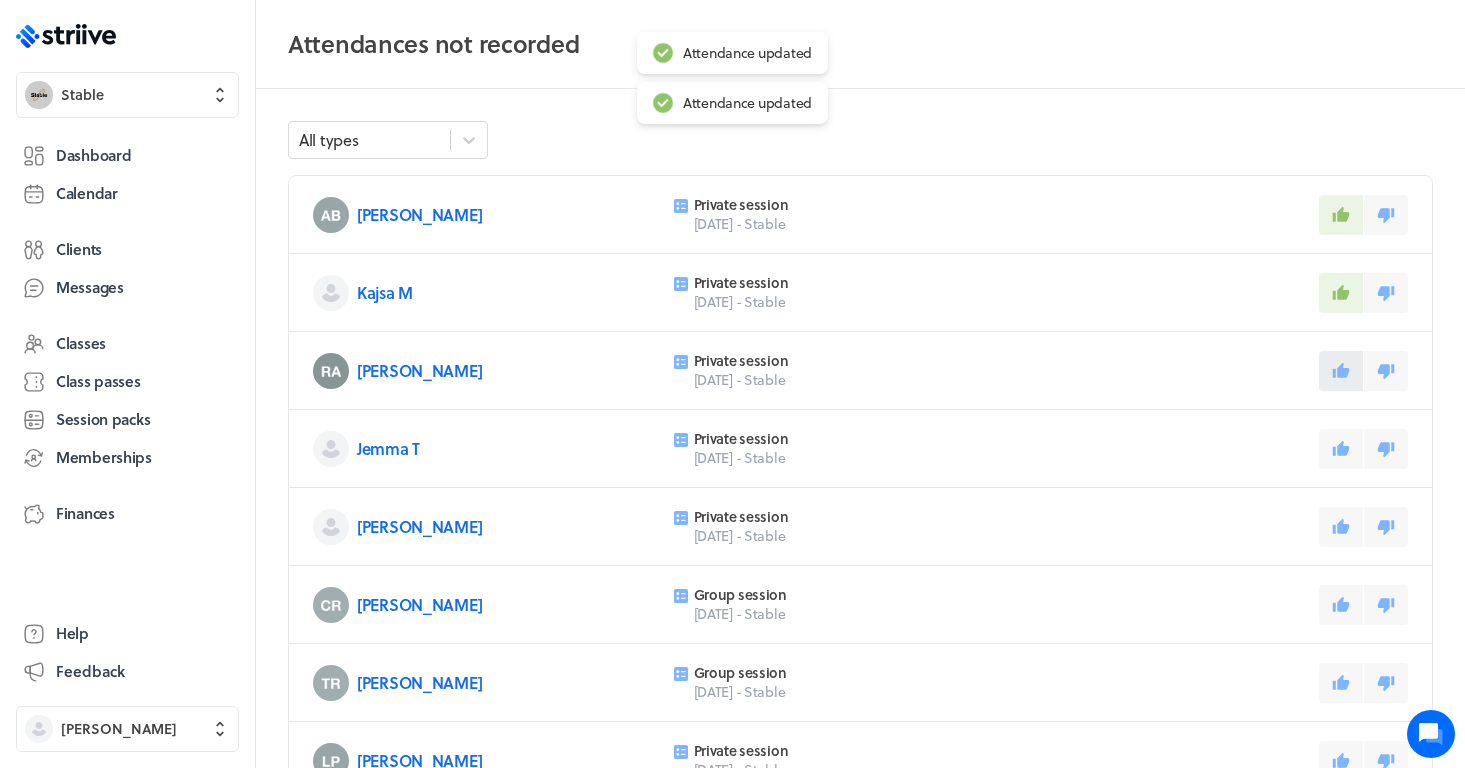 click 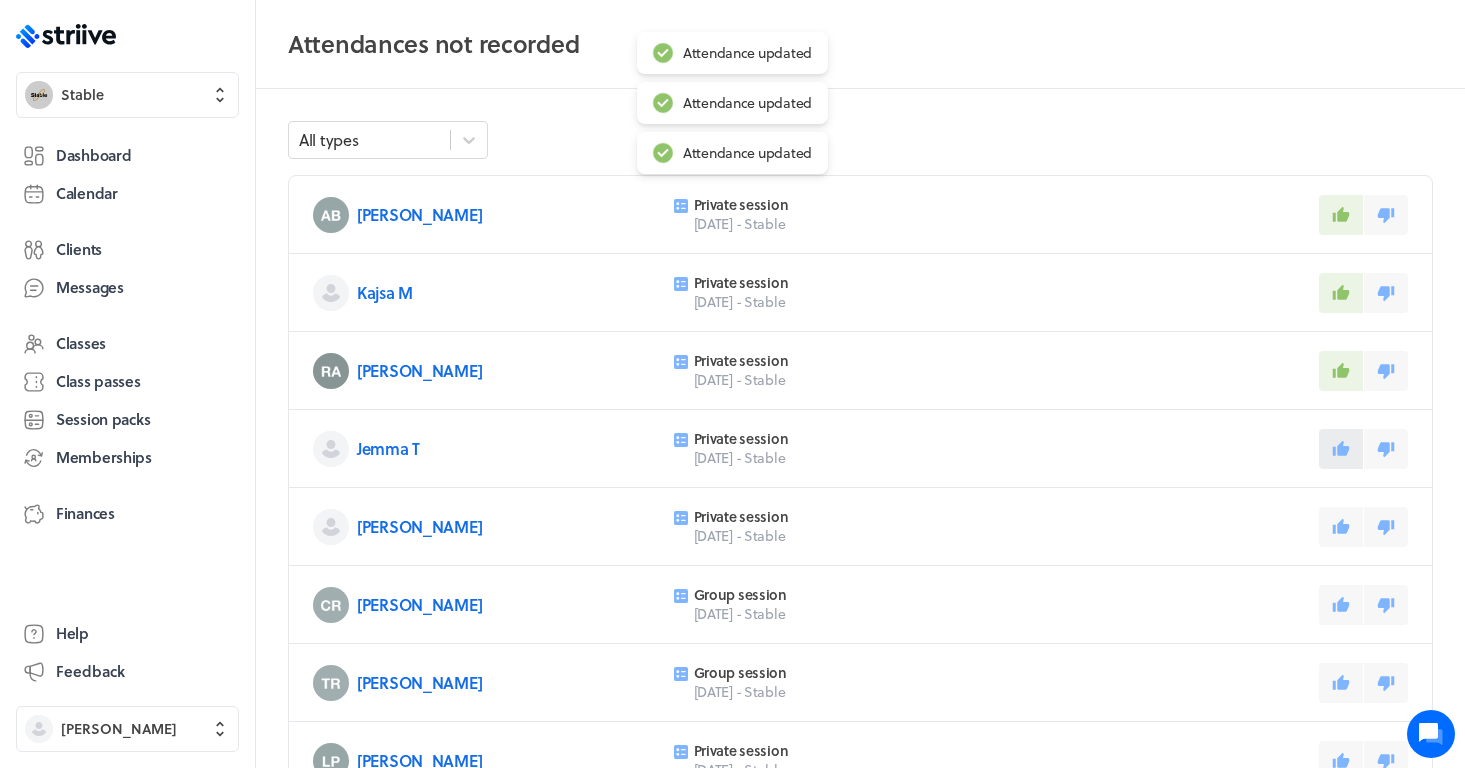 click at bounding box center (1341, 449) 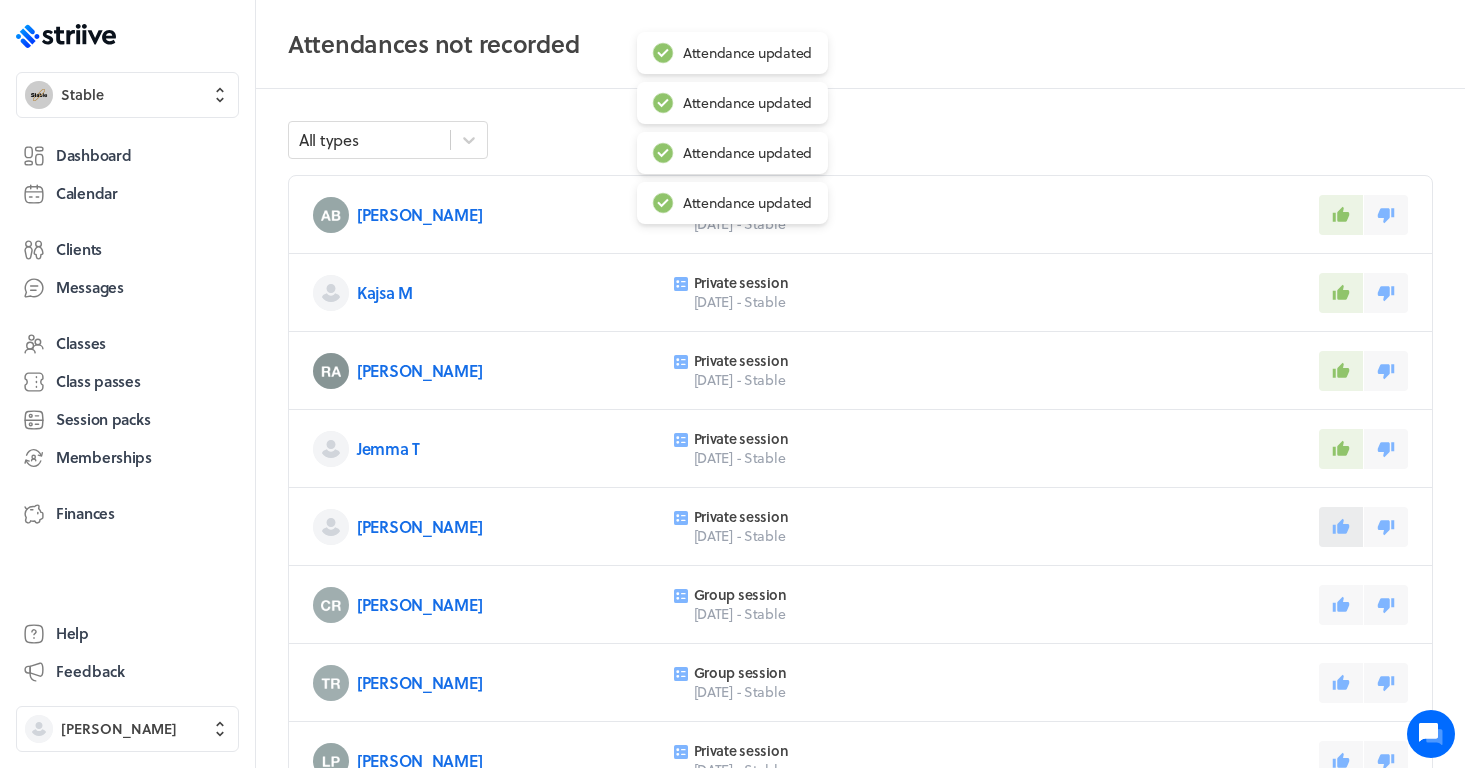 click at bounding box center [1341, 527] 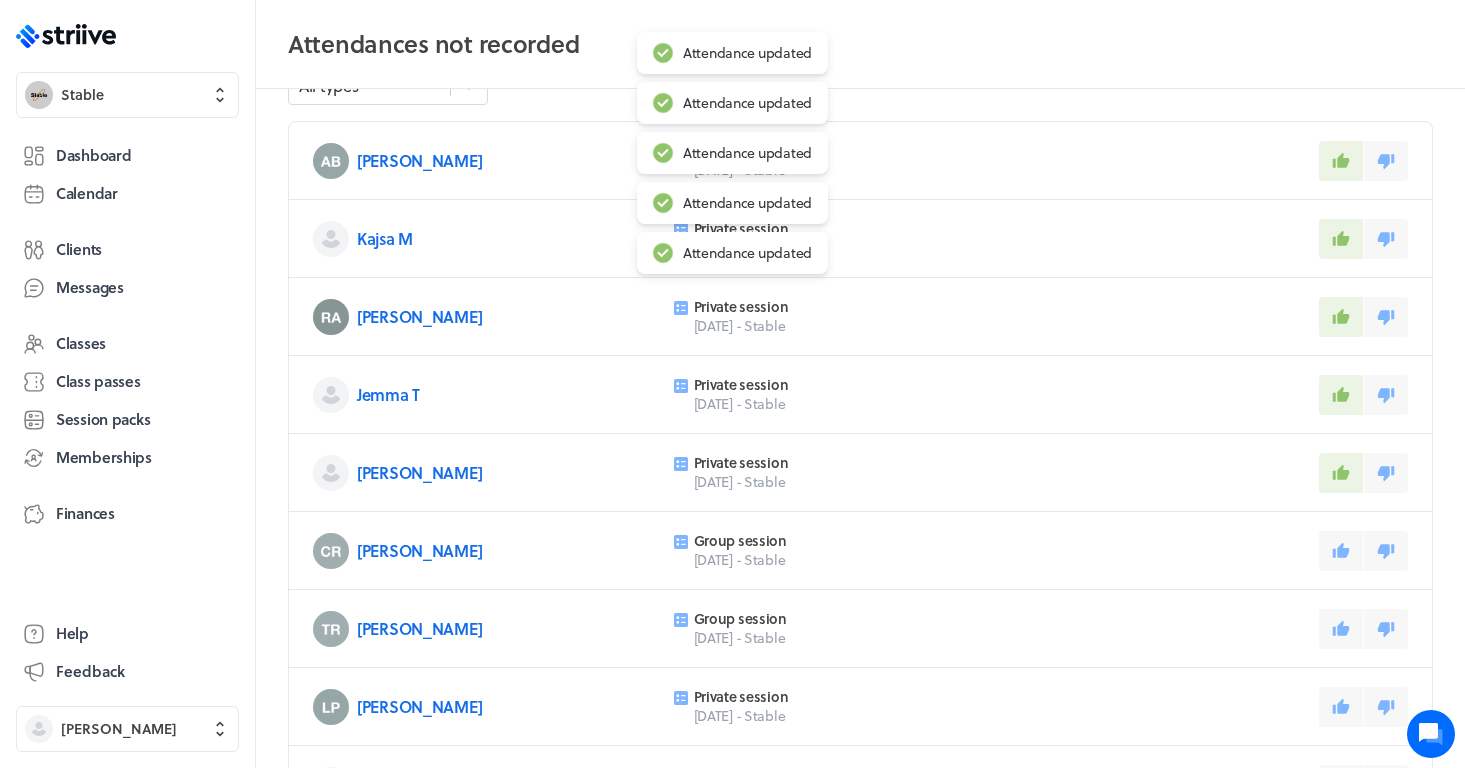 scroll, scrollTop: 110, scrollLeft: 0, axis: vertical 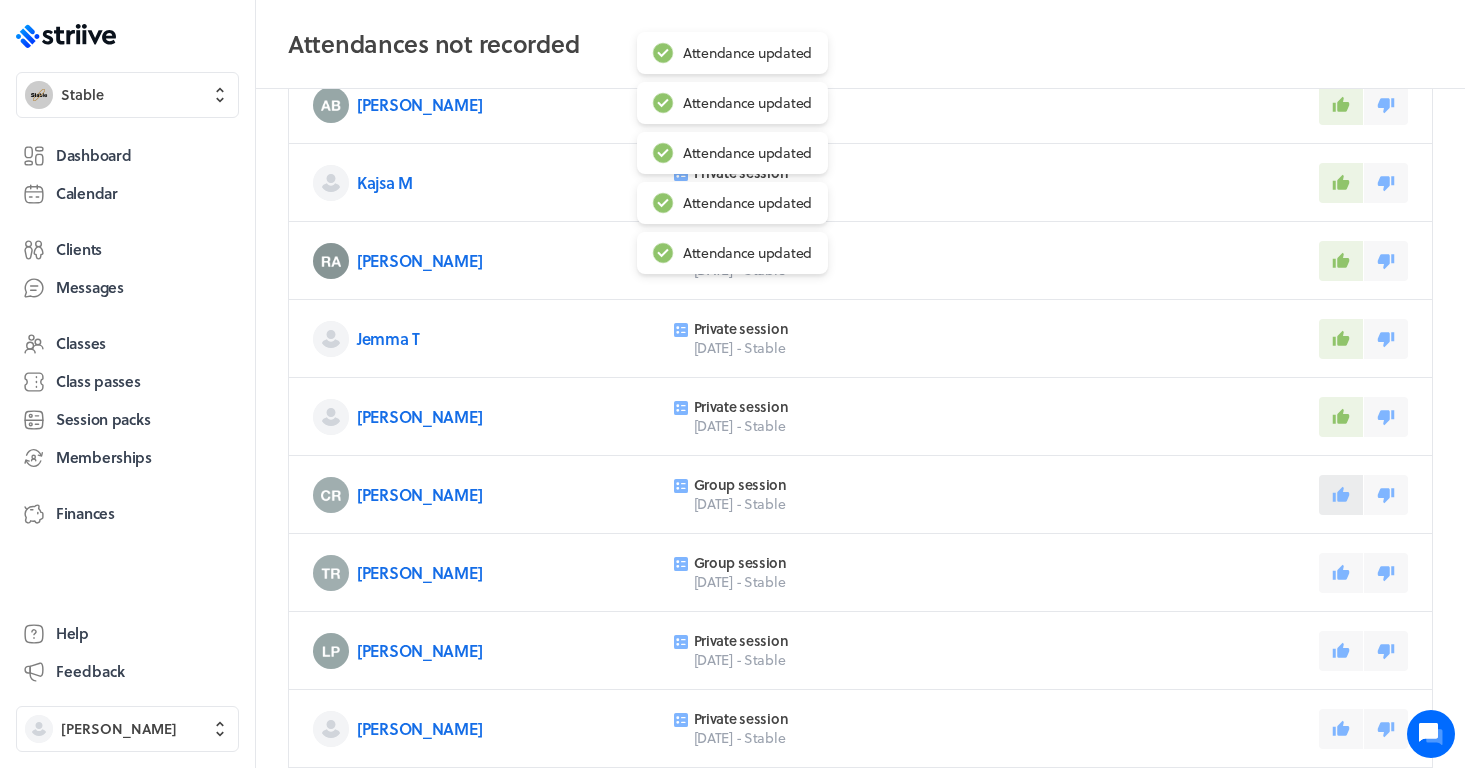 click 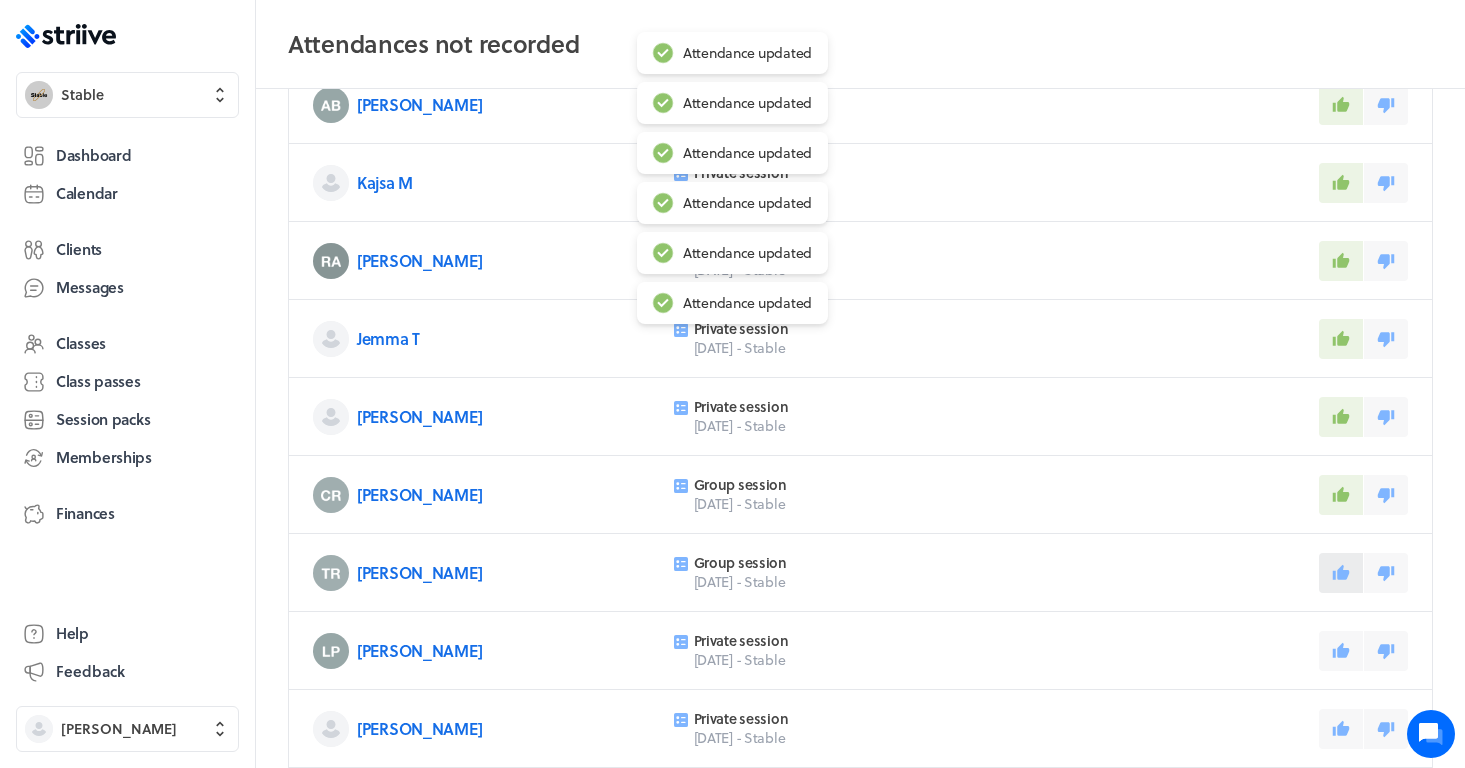 click at bounding box center (1341, 573) 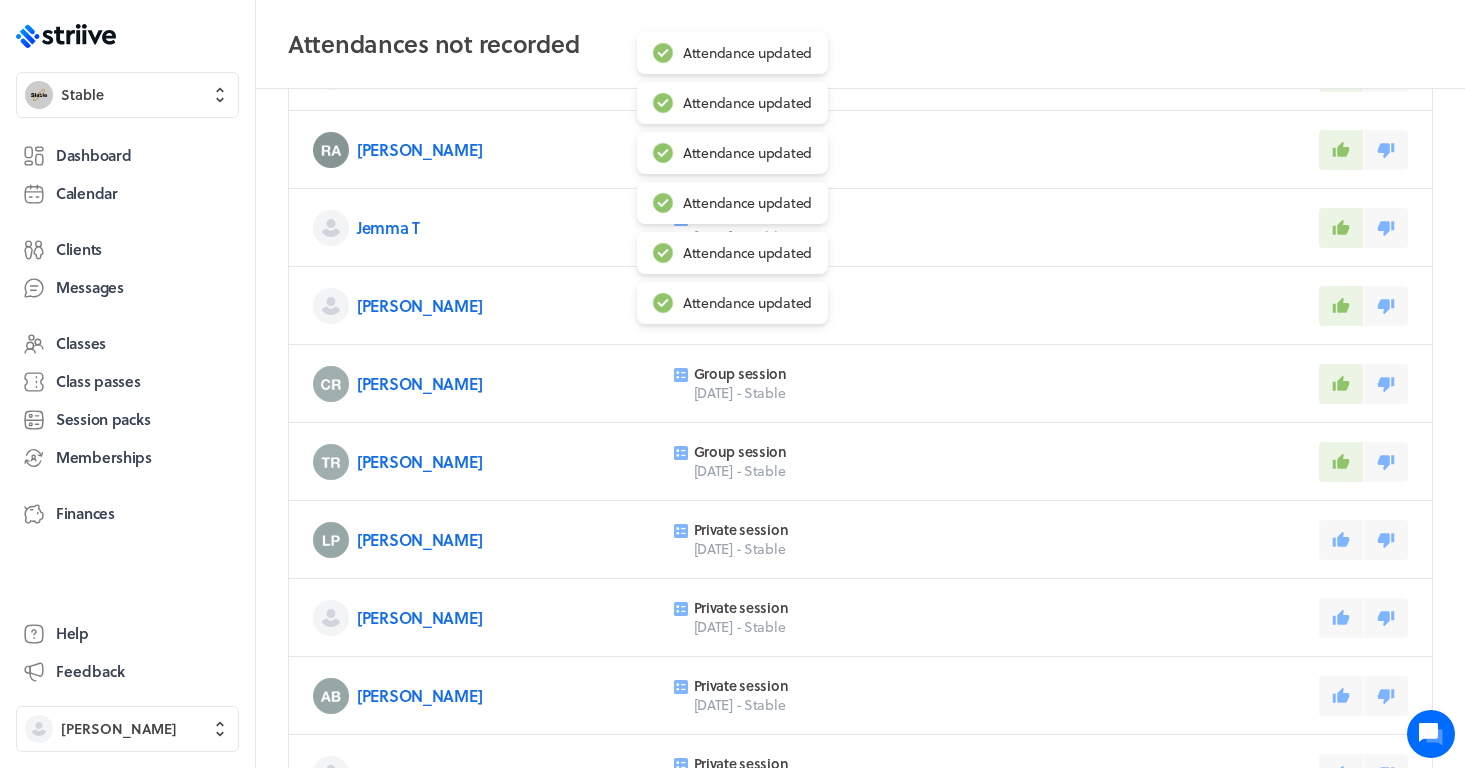 scroll, scrollTop: 278, scrollLeft: 0, axis: vertical 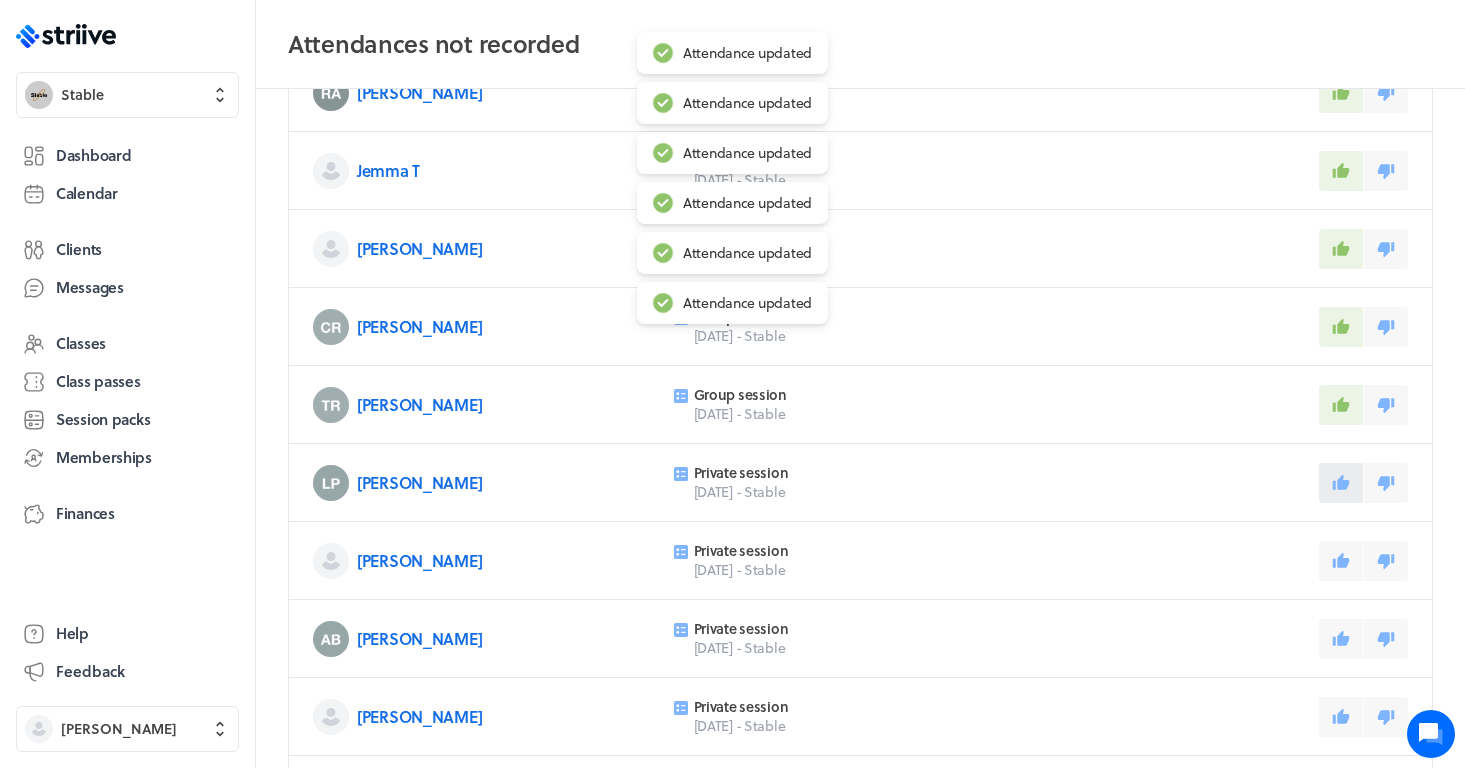 click 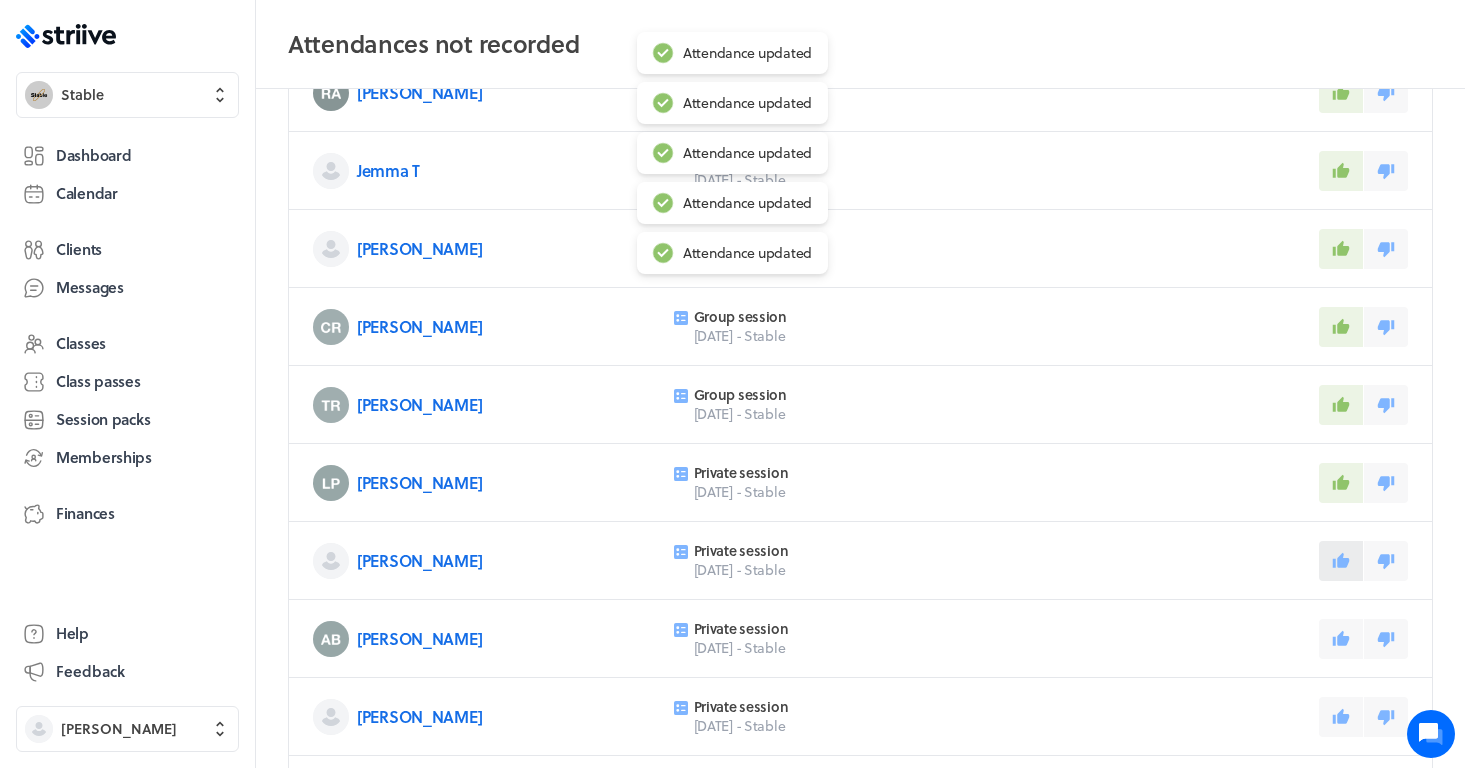 click 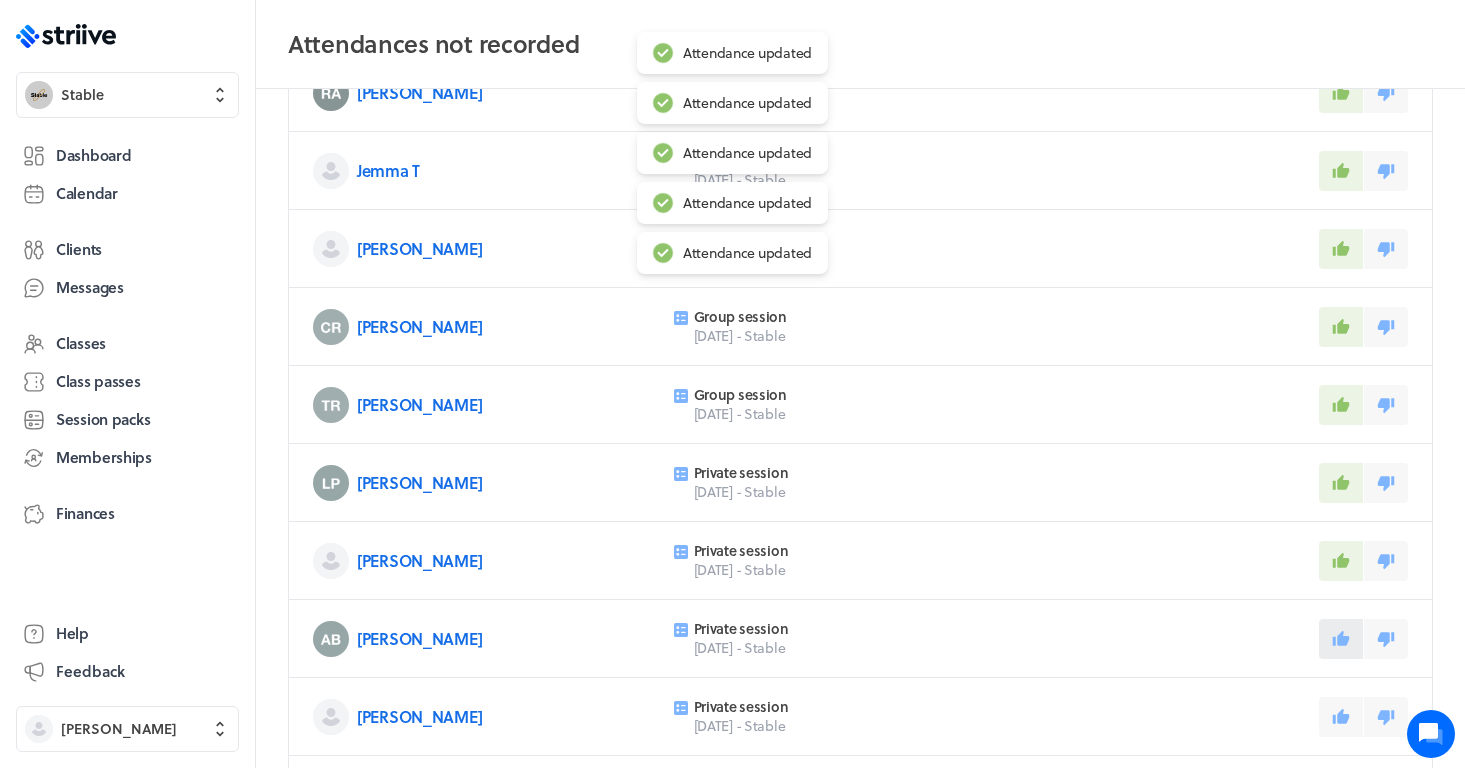 click at bounding box center [1341, 639] 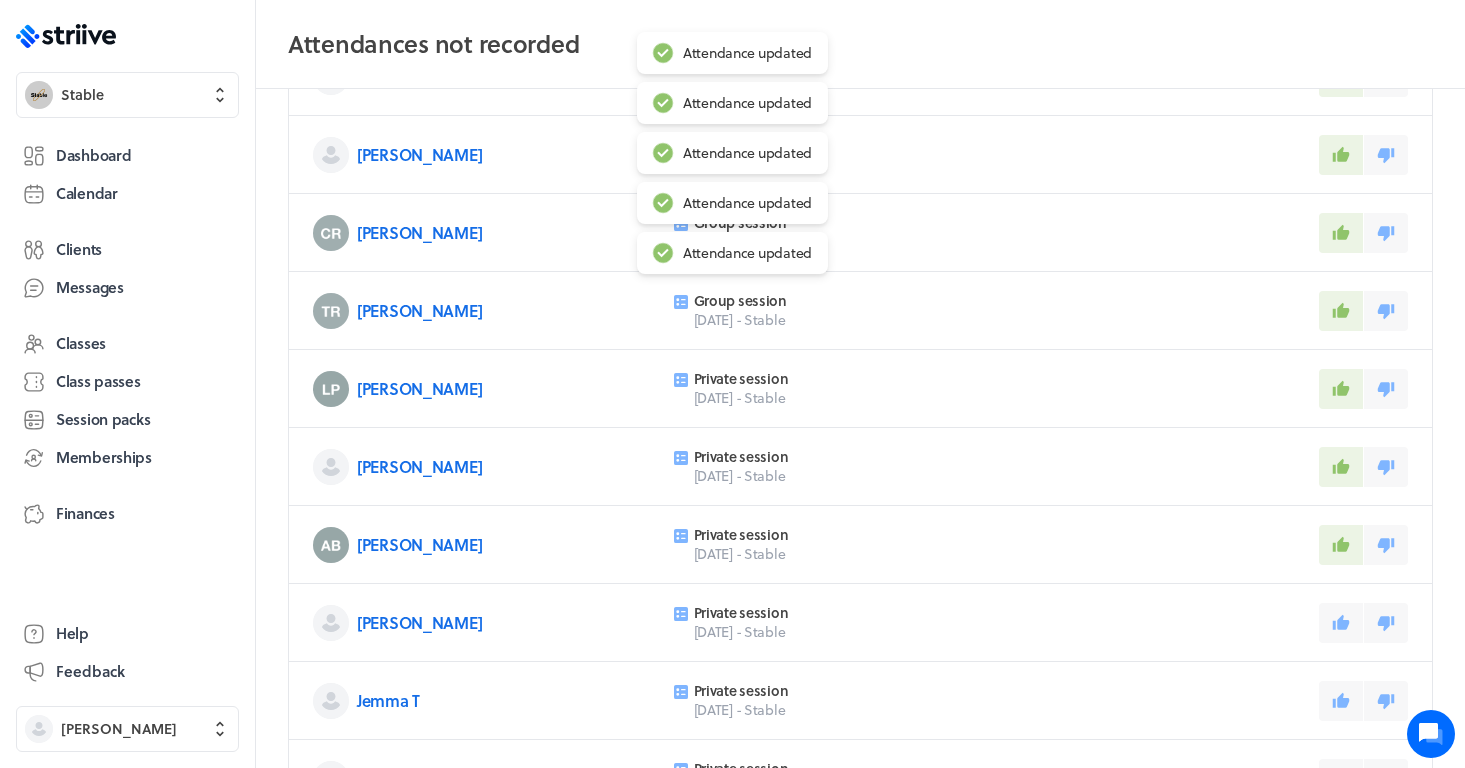scroll, scrollTop: 399, scrollLeft: 0, axis: vertical 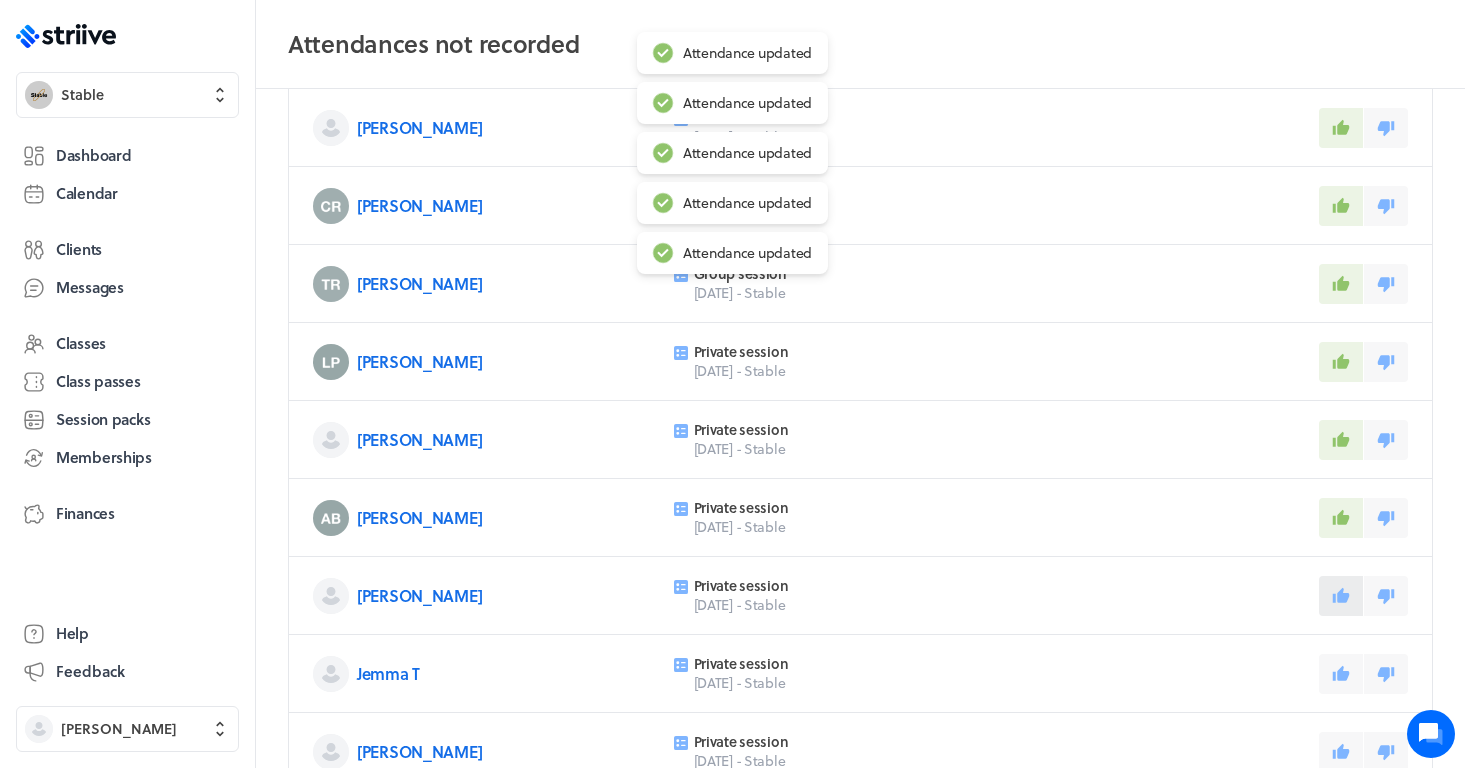 click 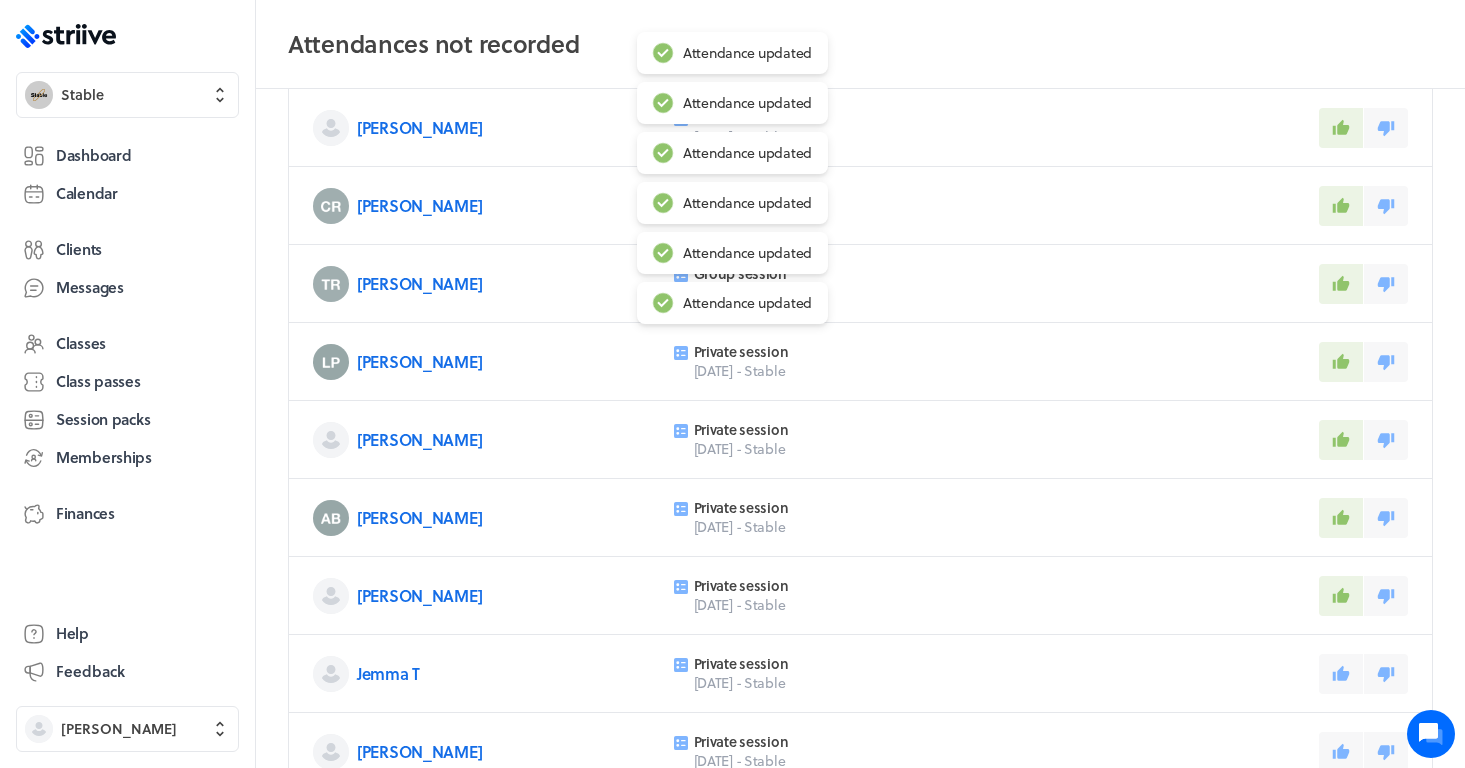 click on "Jemma T Private session [DATE] - Stable" at bounding box center (860, 674) 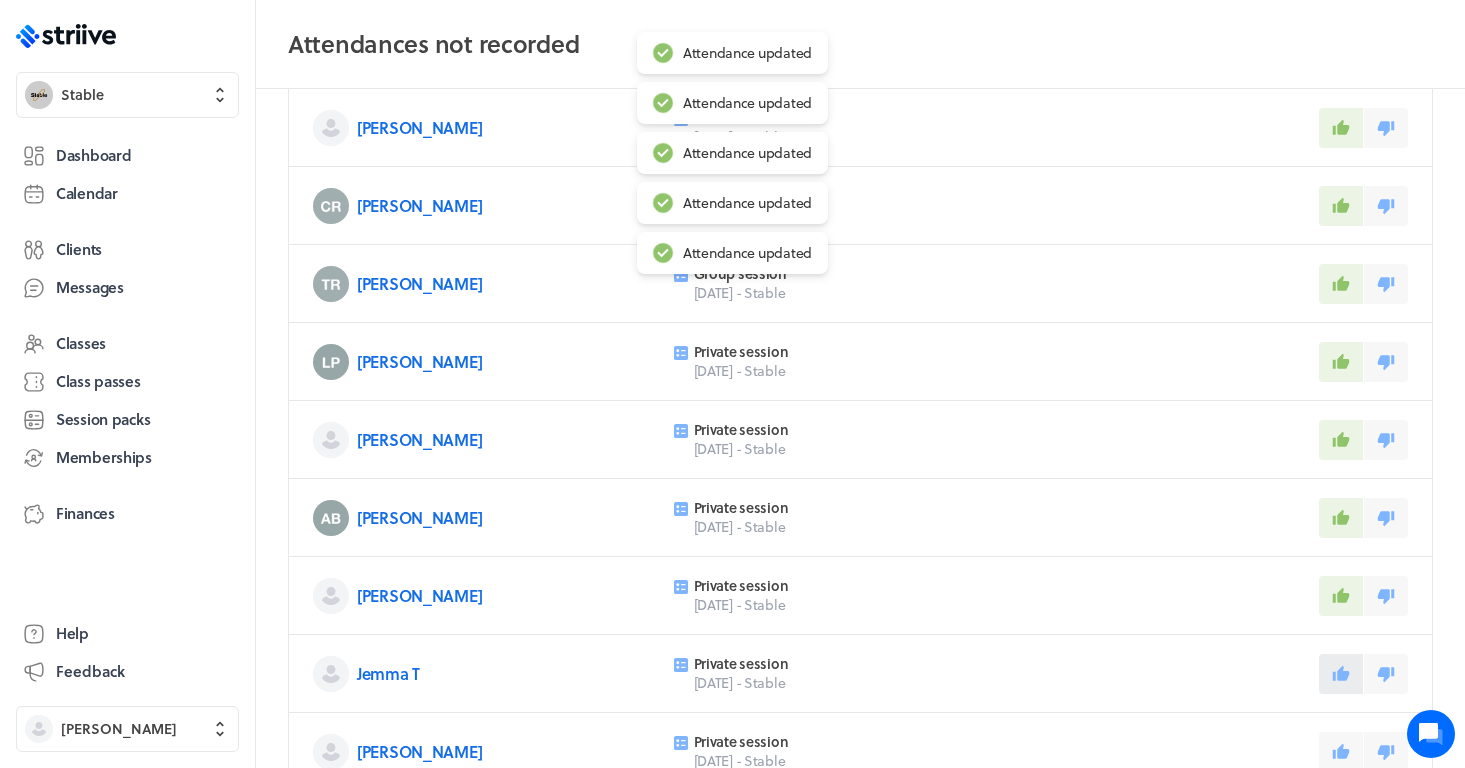 click at bounding box center [1341, 674] 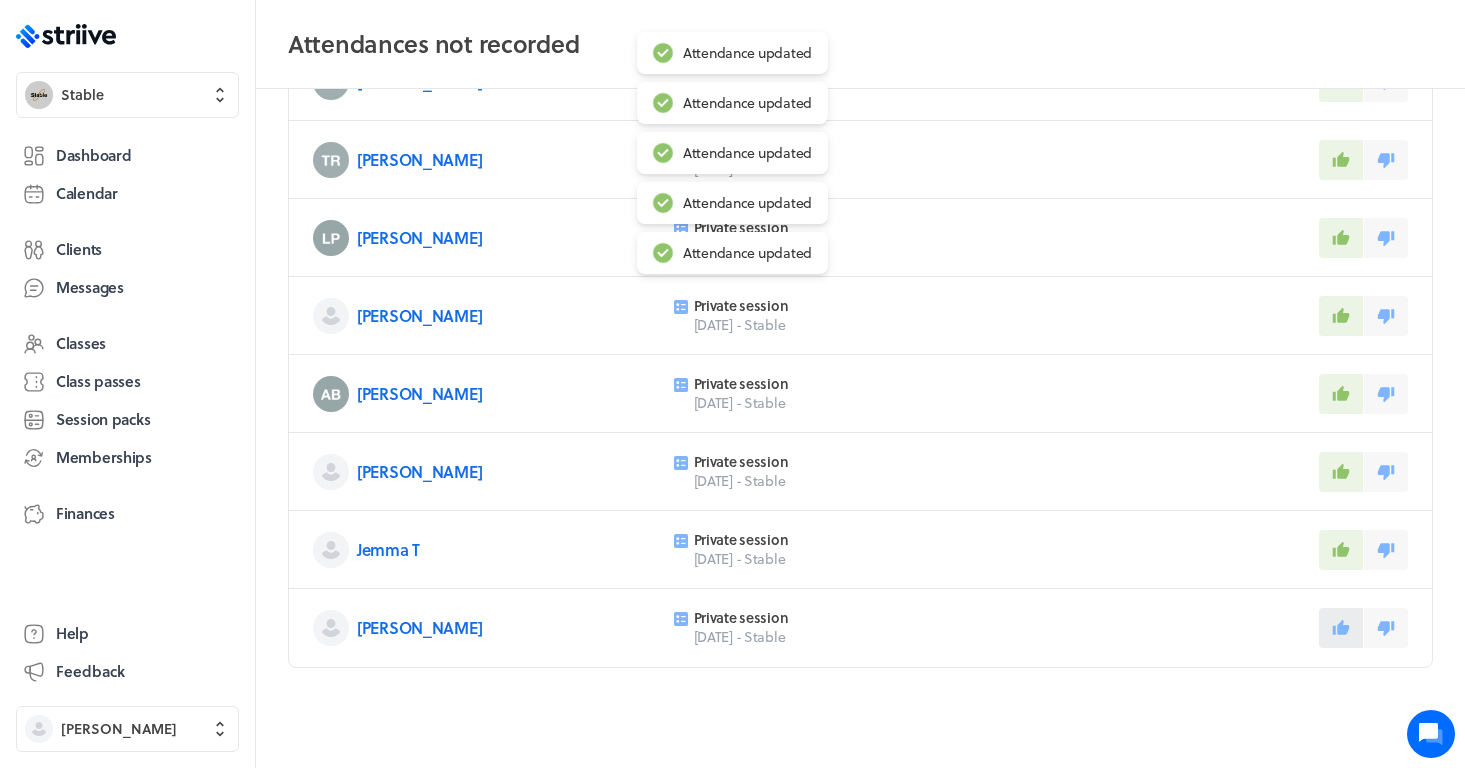 click at bounding box center (1341, 628) 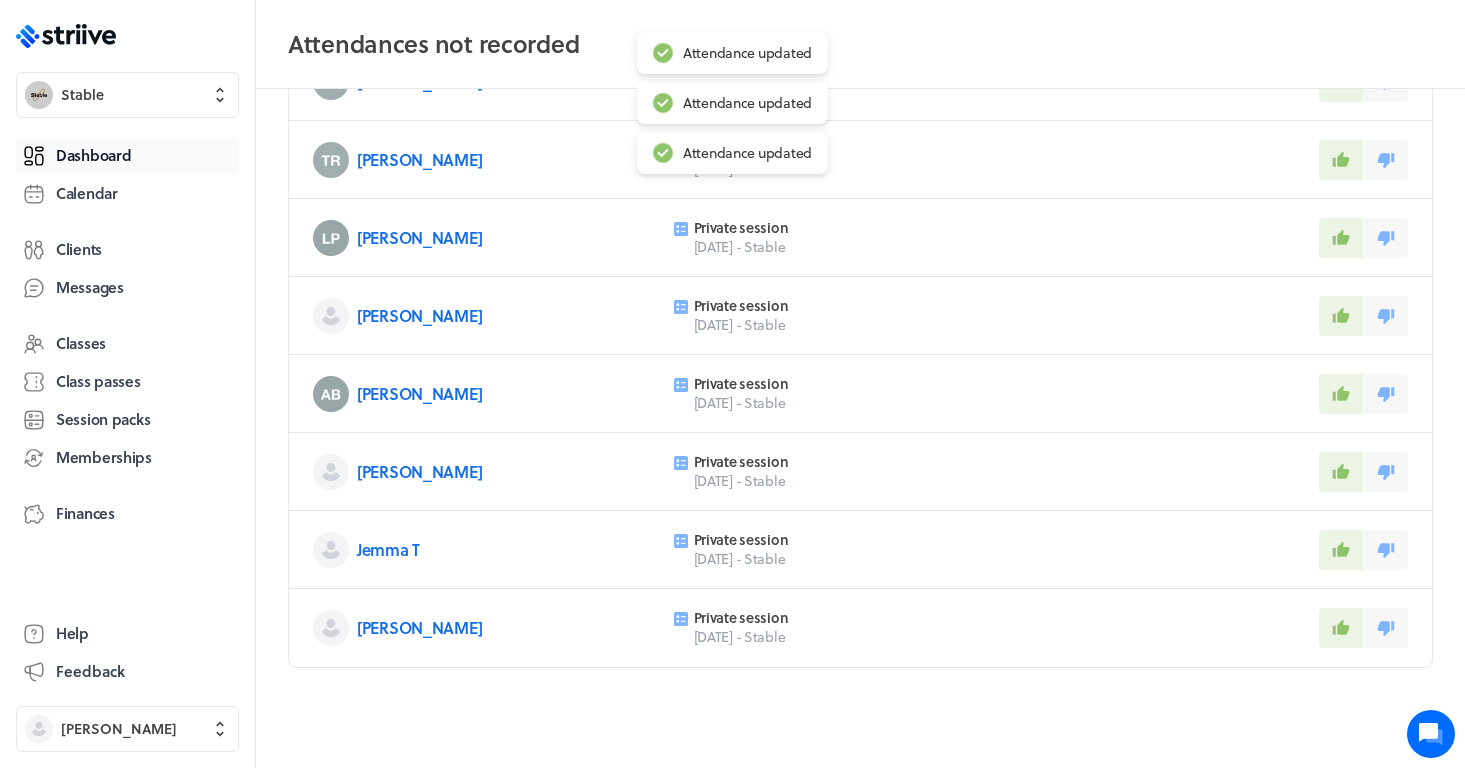 click on "Dashboard" at bounding box center [127, 156] 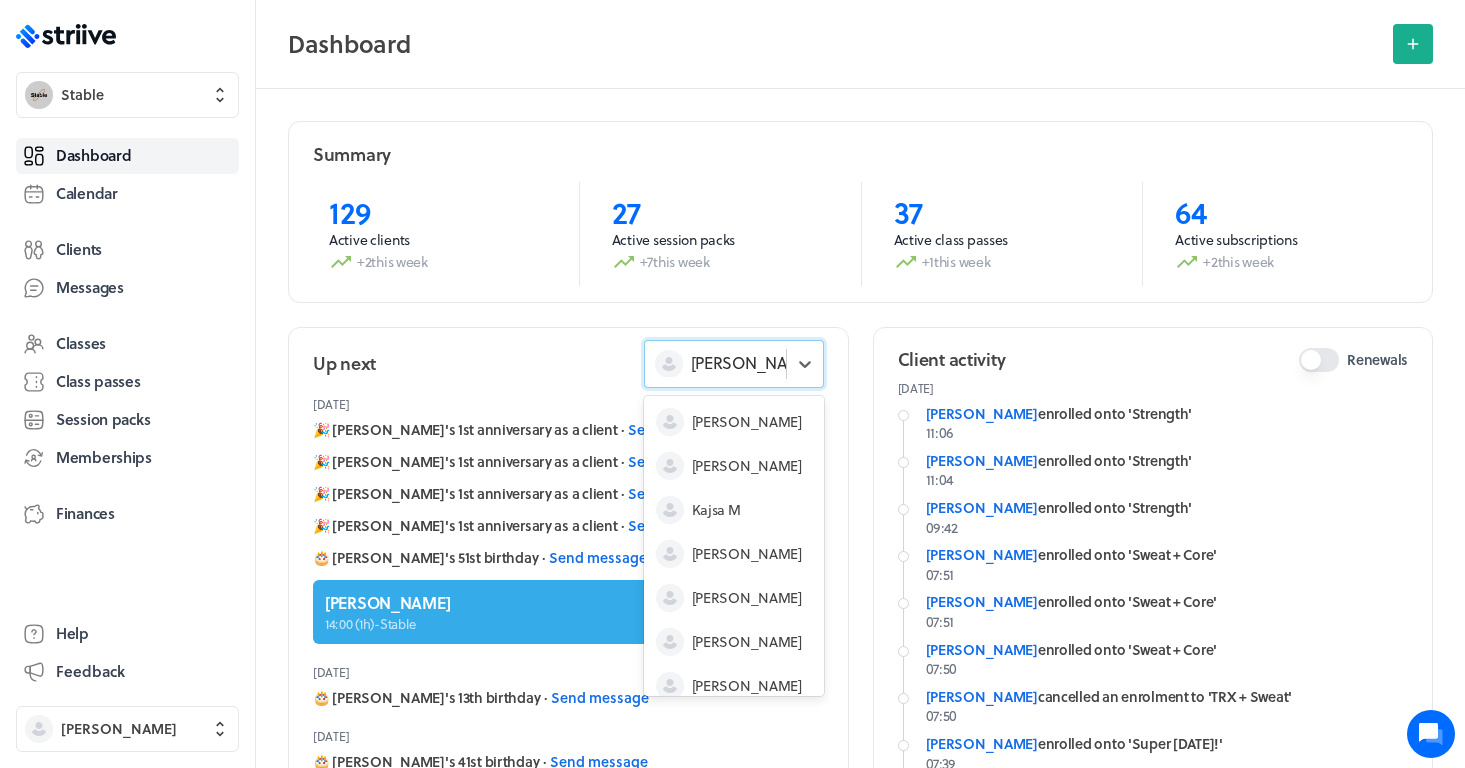 click at bounding box center (804, 364) 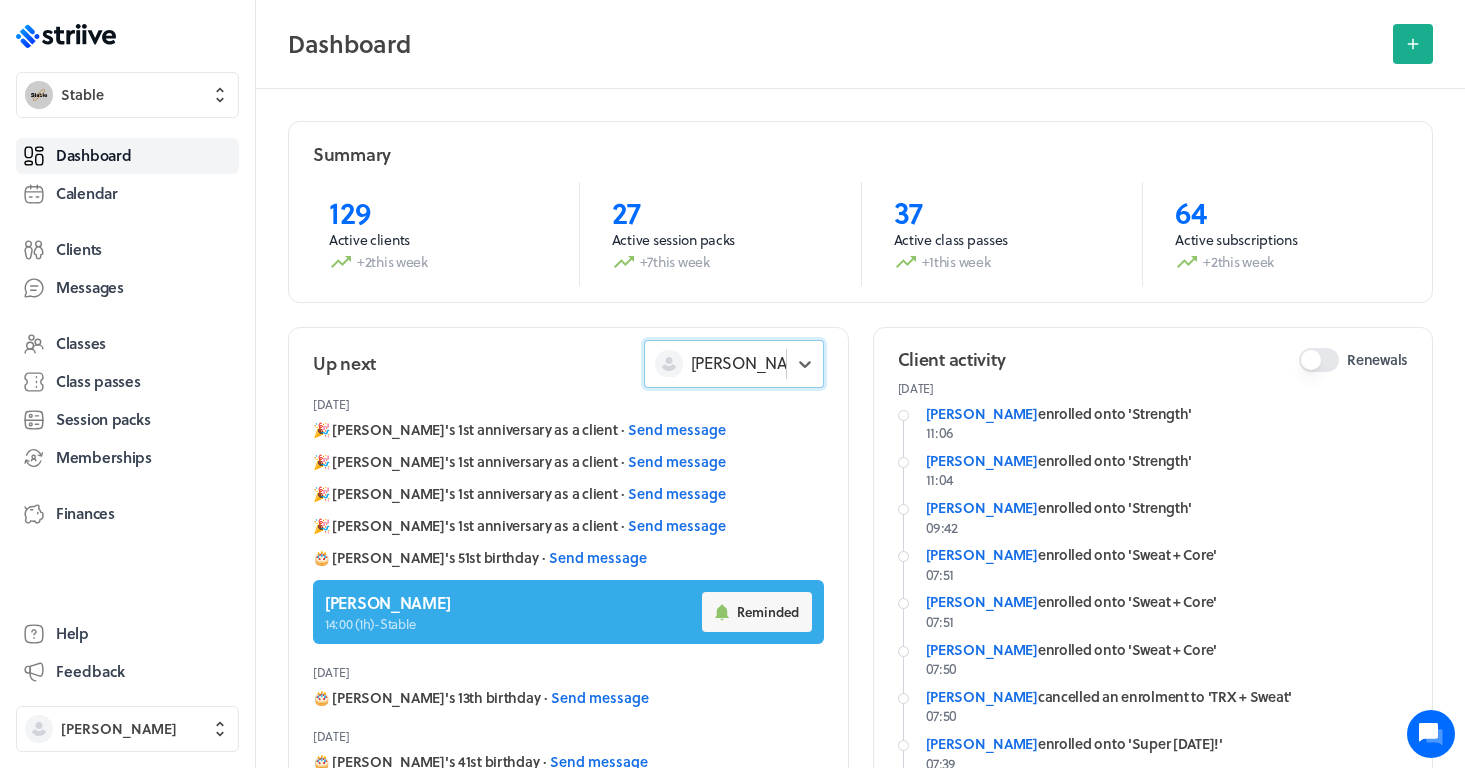 click on "[PERSON_NAME]" at bounding box center [753, 363] 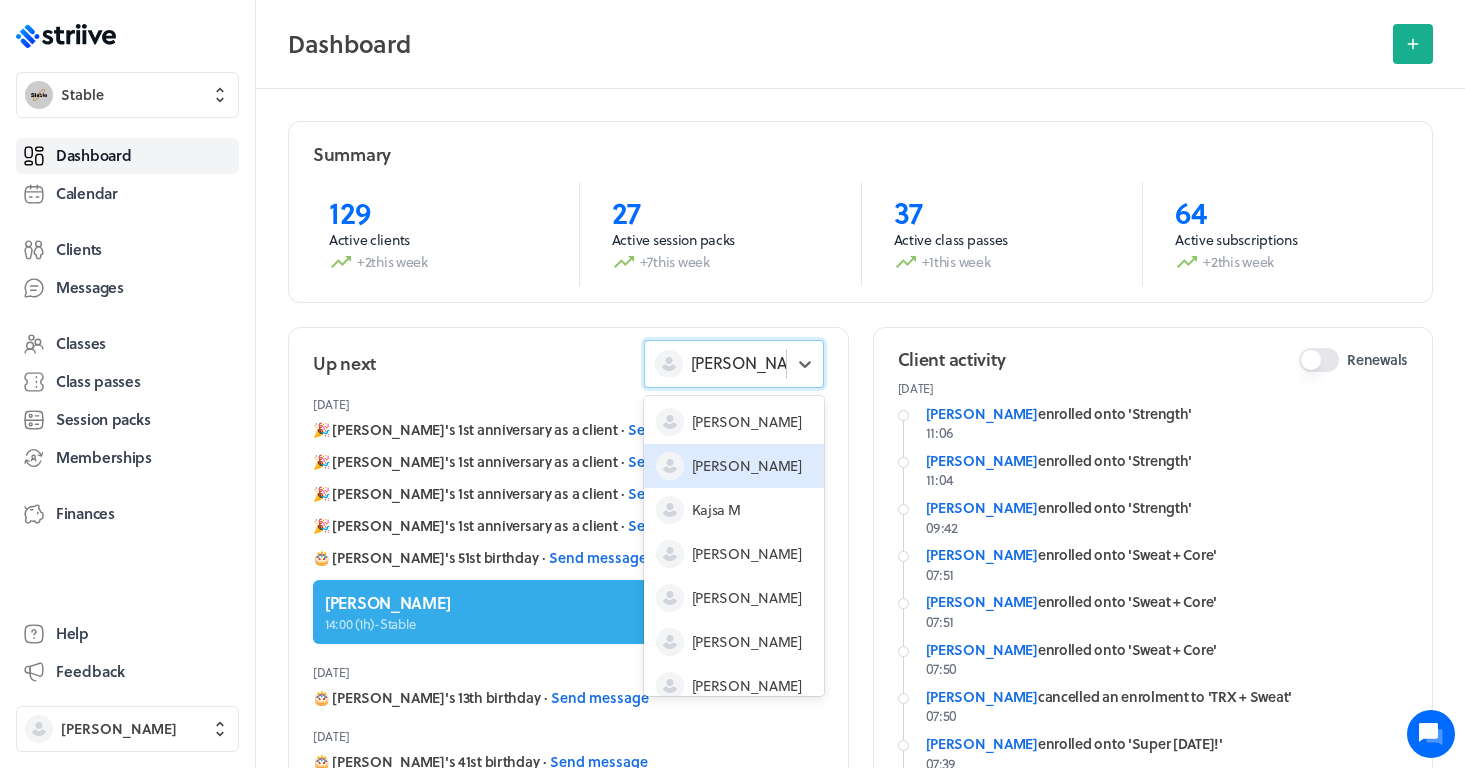 click on "[PERSON_NAME]" at bounding box center (747, 466) 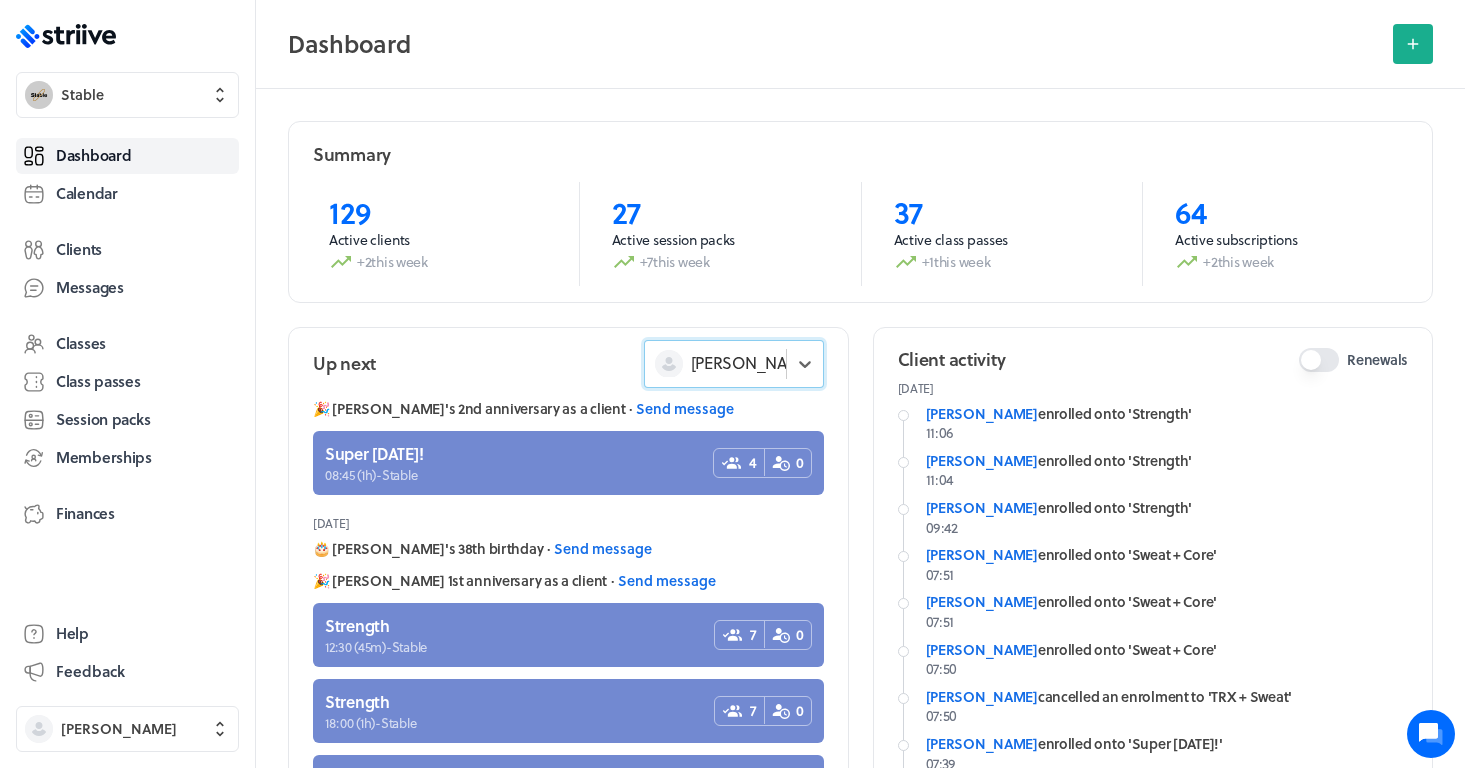 scroll, scrollTop: -13, scrollLeft: 0, axis: vertical 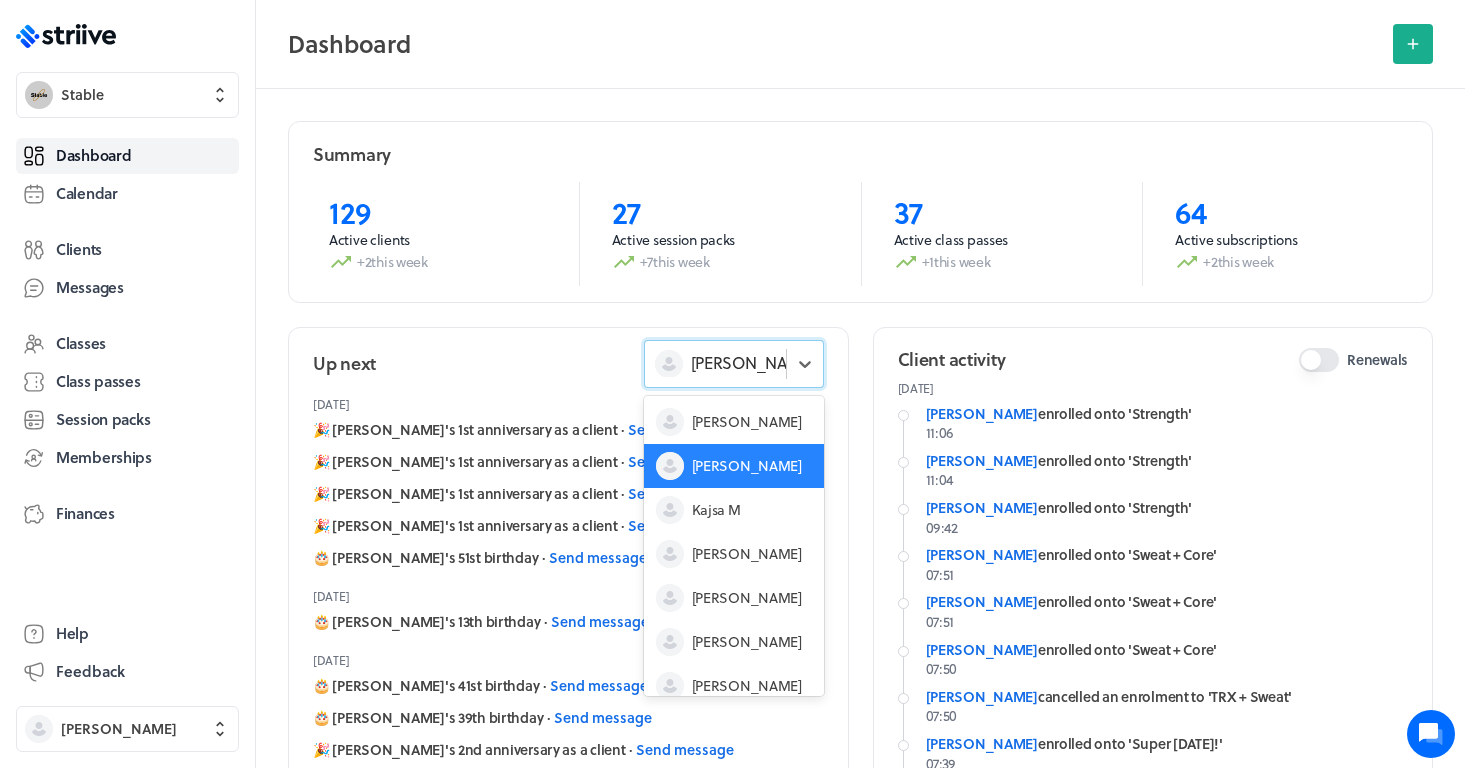 click on "[PERSON_NAME]" at bounding box center (753, 363) 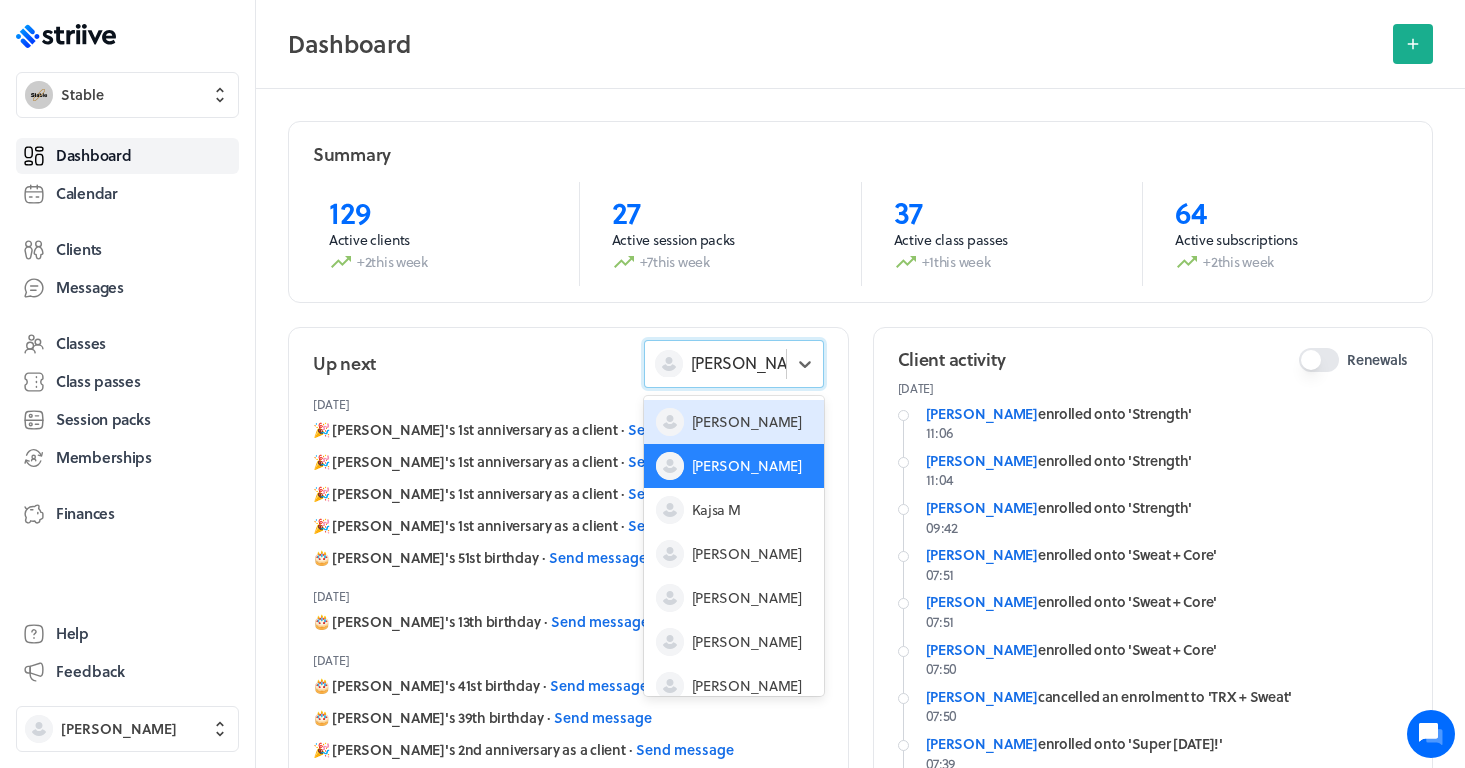 scroll, scrollTop: 0, scrollLeft: 0, axis: both 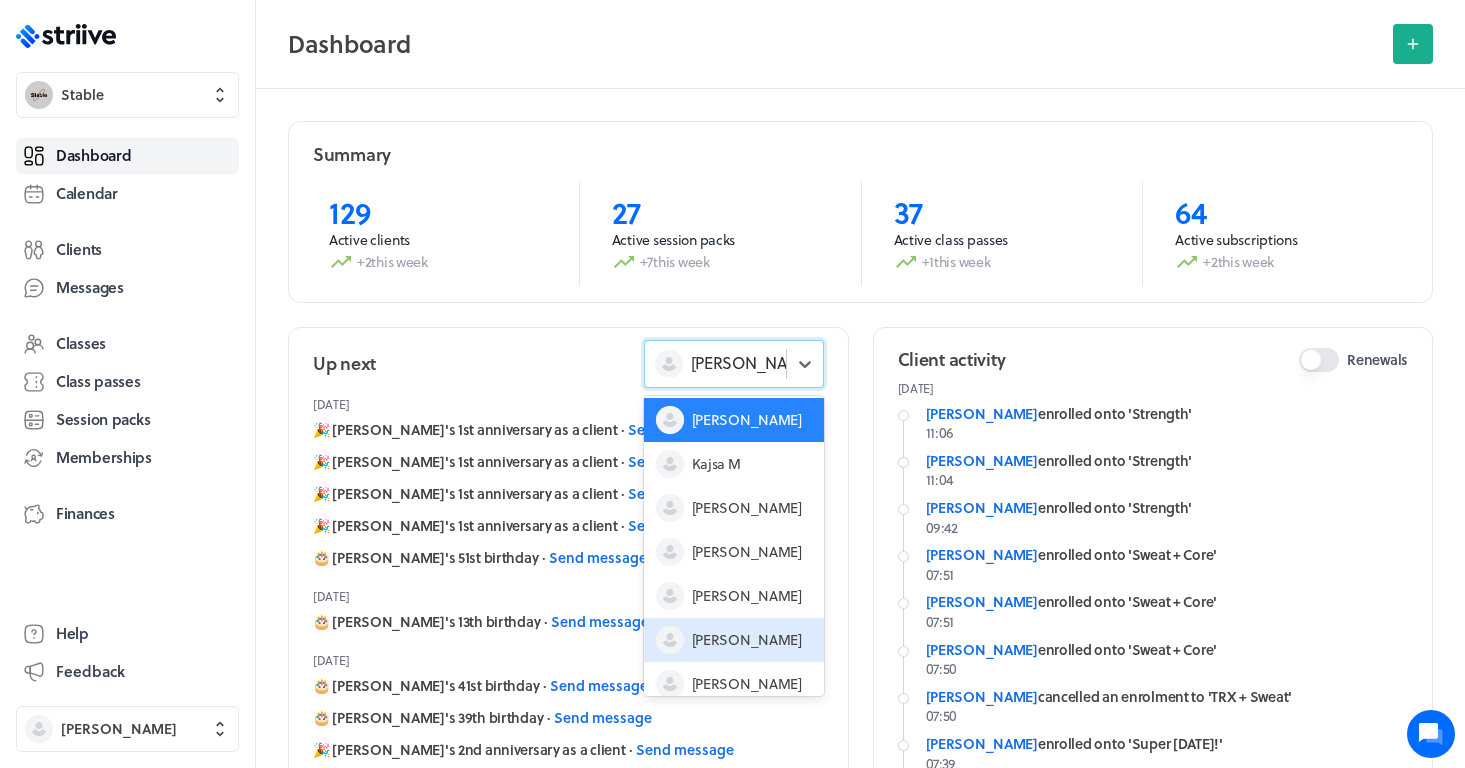 click on "[PERSON_NAME]" at bounding box center [734, 640] 